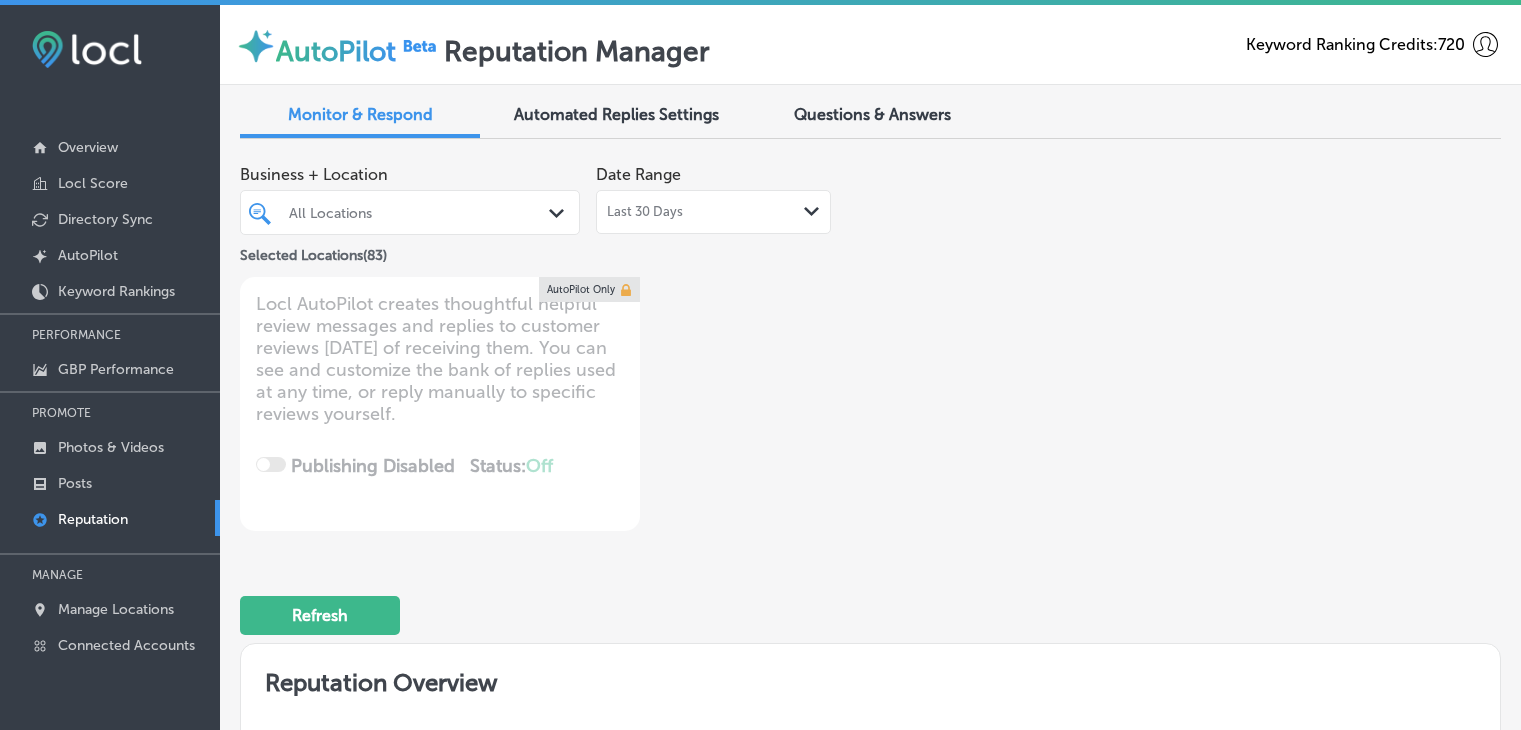 scroll, scrollTop: 4, scrollLeft: 0, axis: vertical 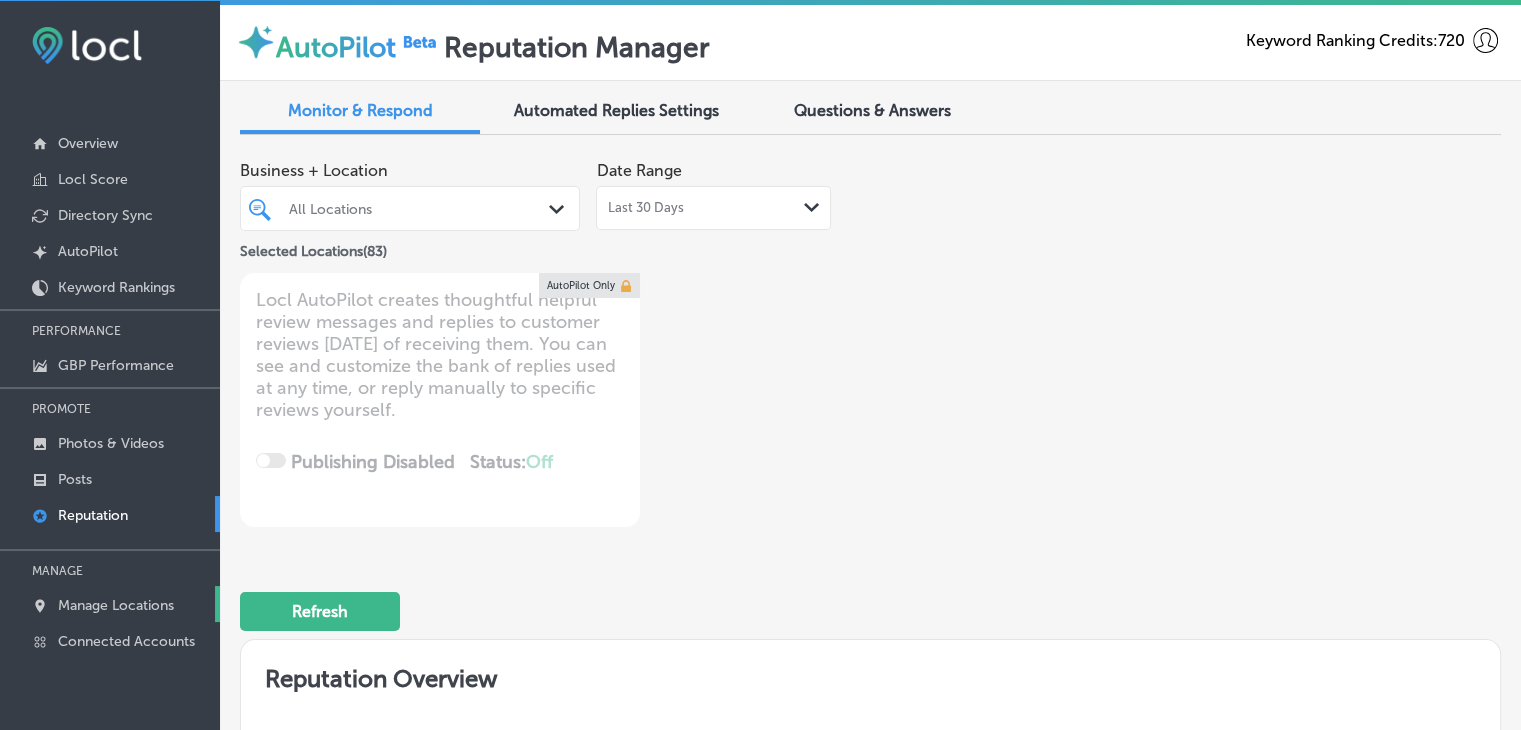 click on "Manage Locations" at bounding box center (116, 605) 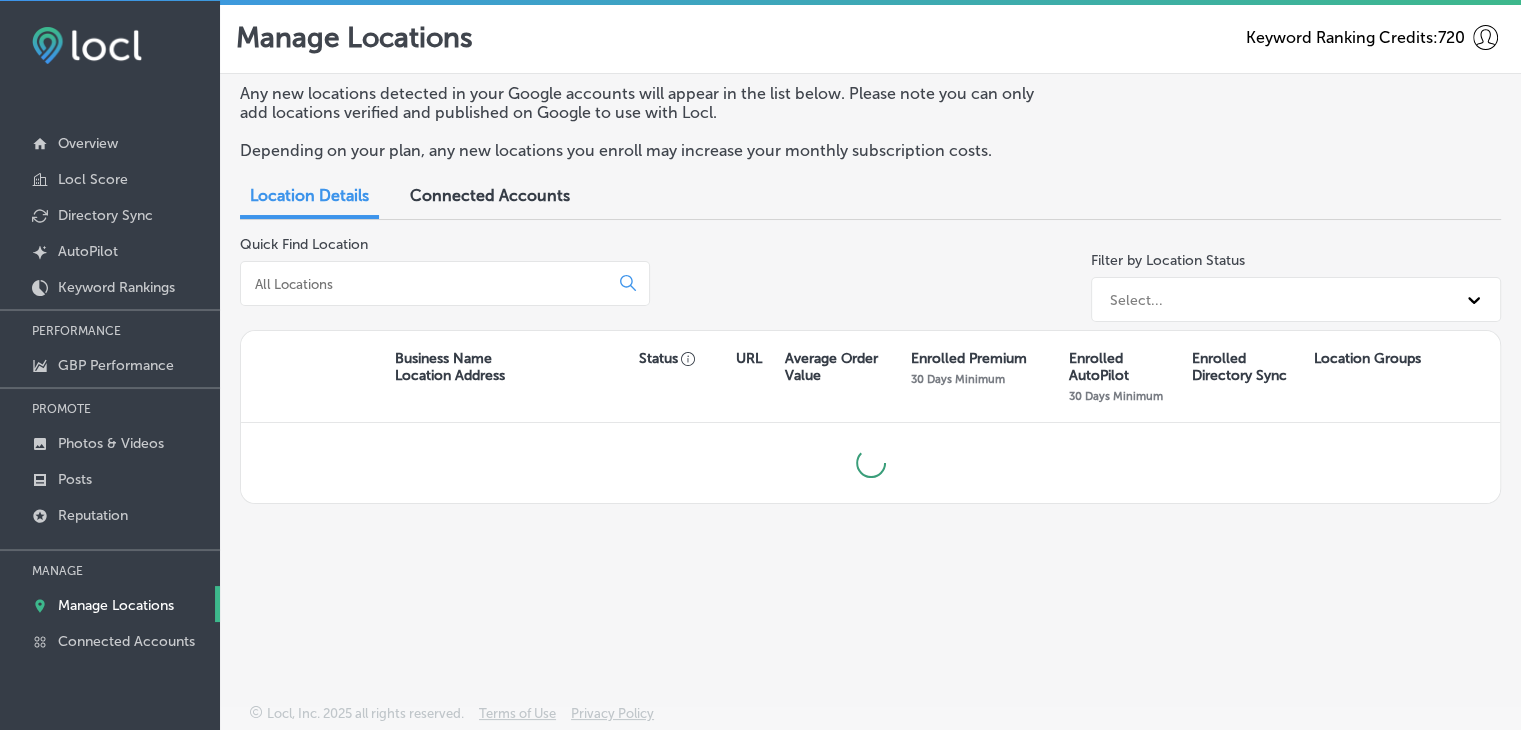 click at bounding box center [428, 284] 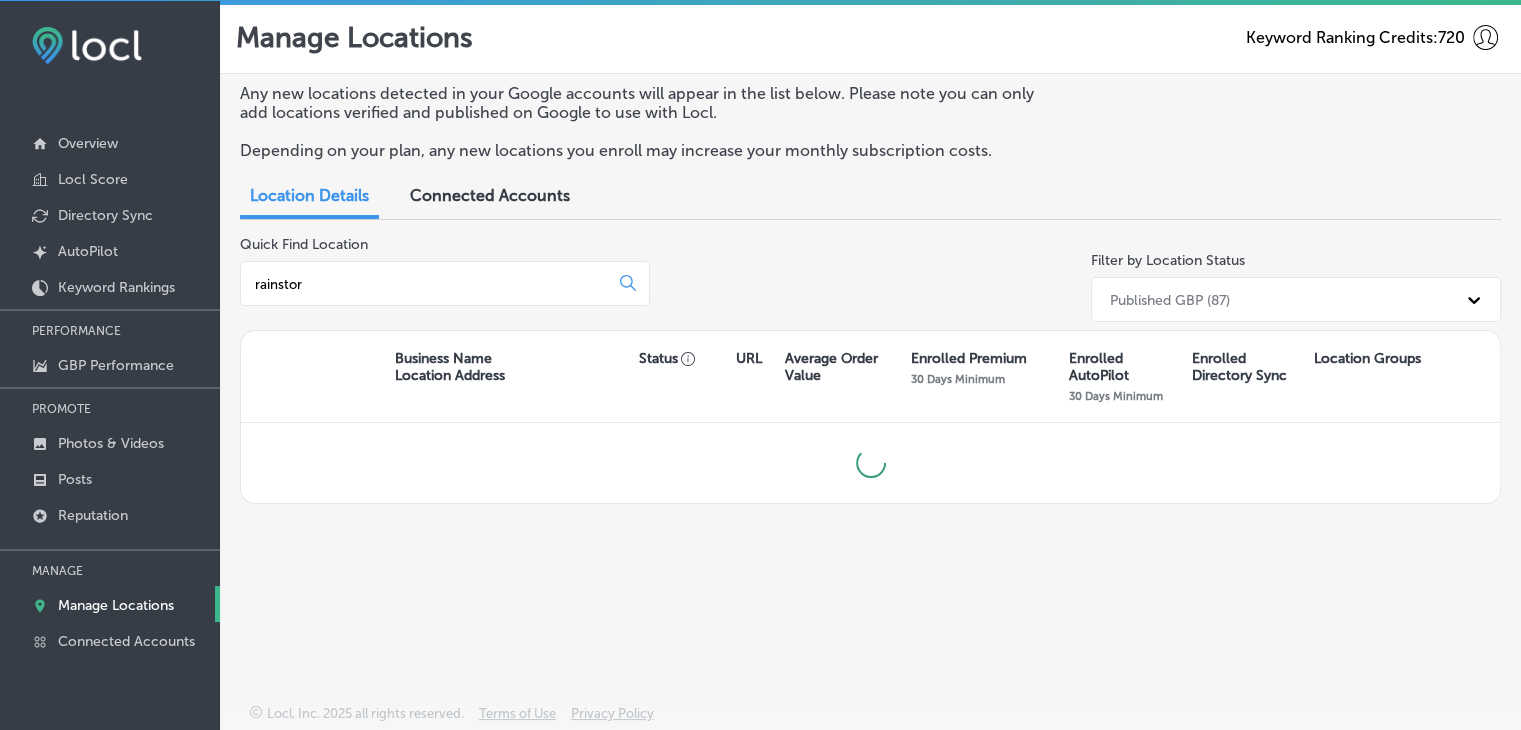 type on "rainstorm" 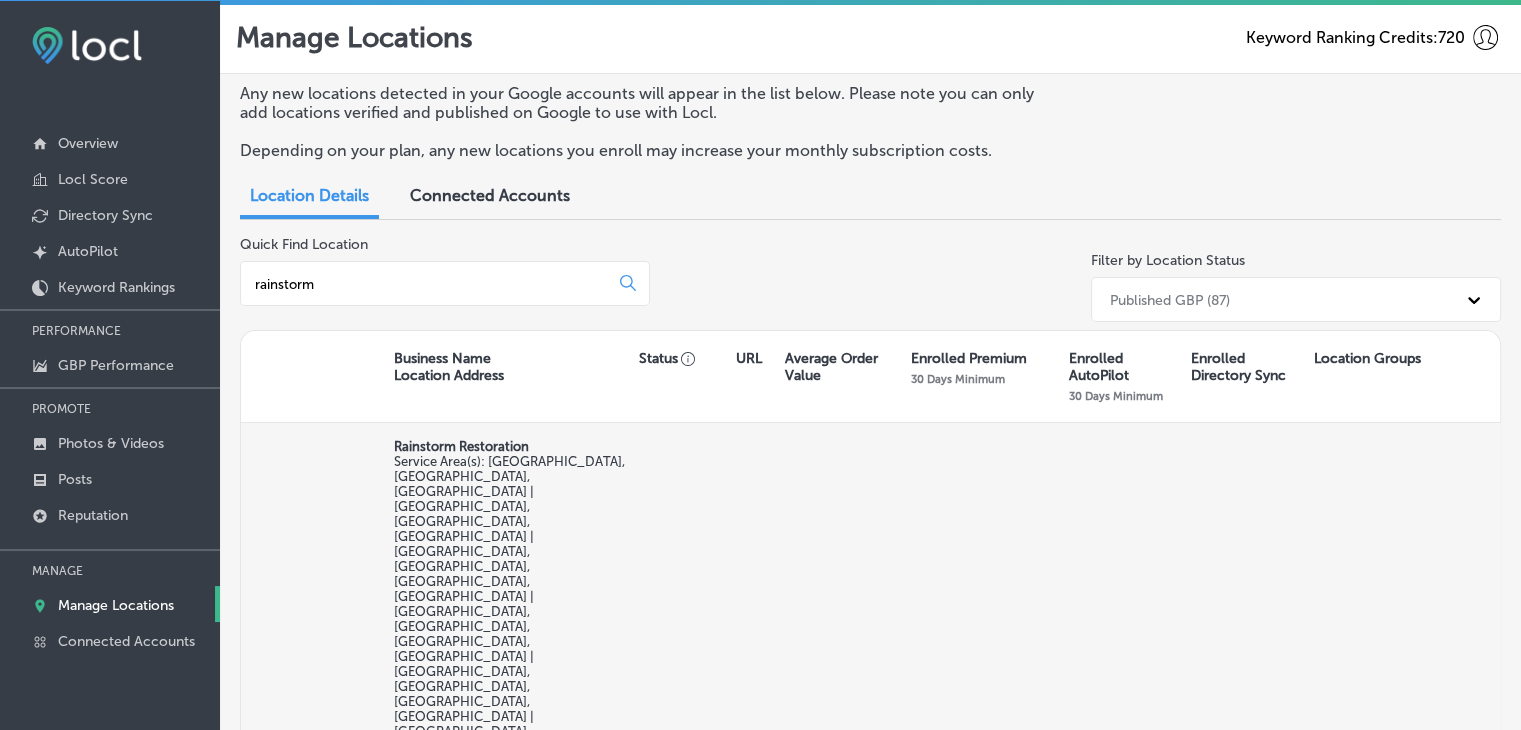 click on "Edit" at bounding box center (310, 956) 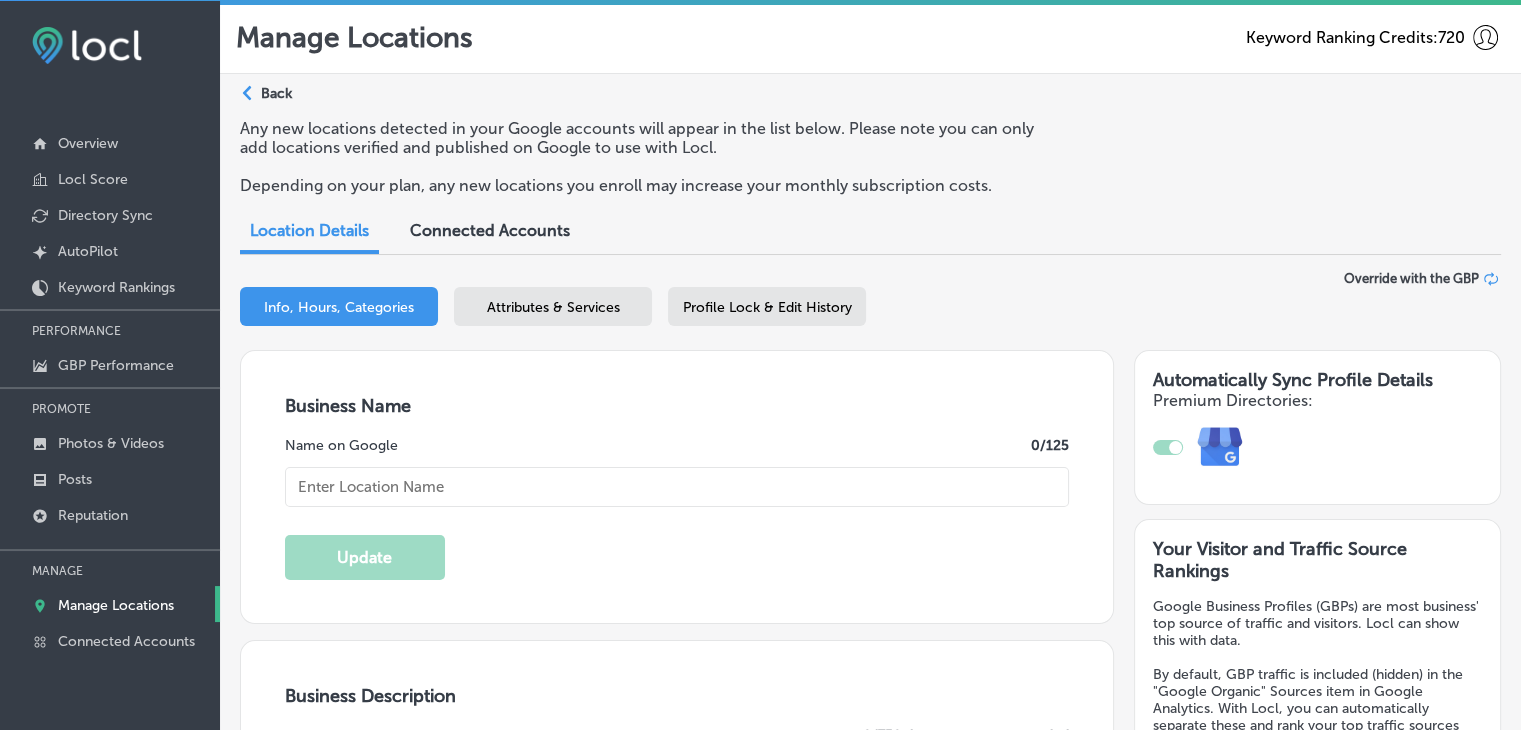 type on "Rainstorm Restoration" 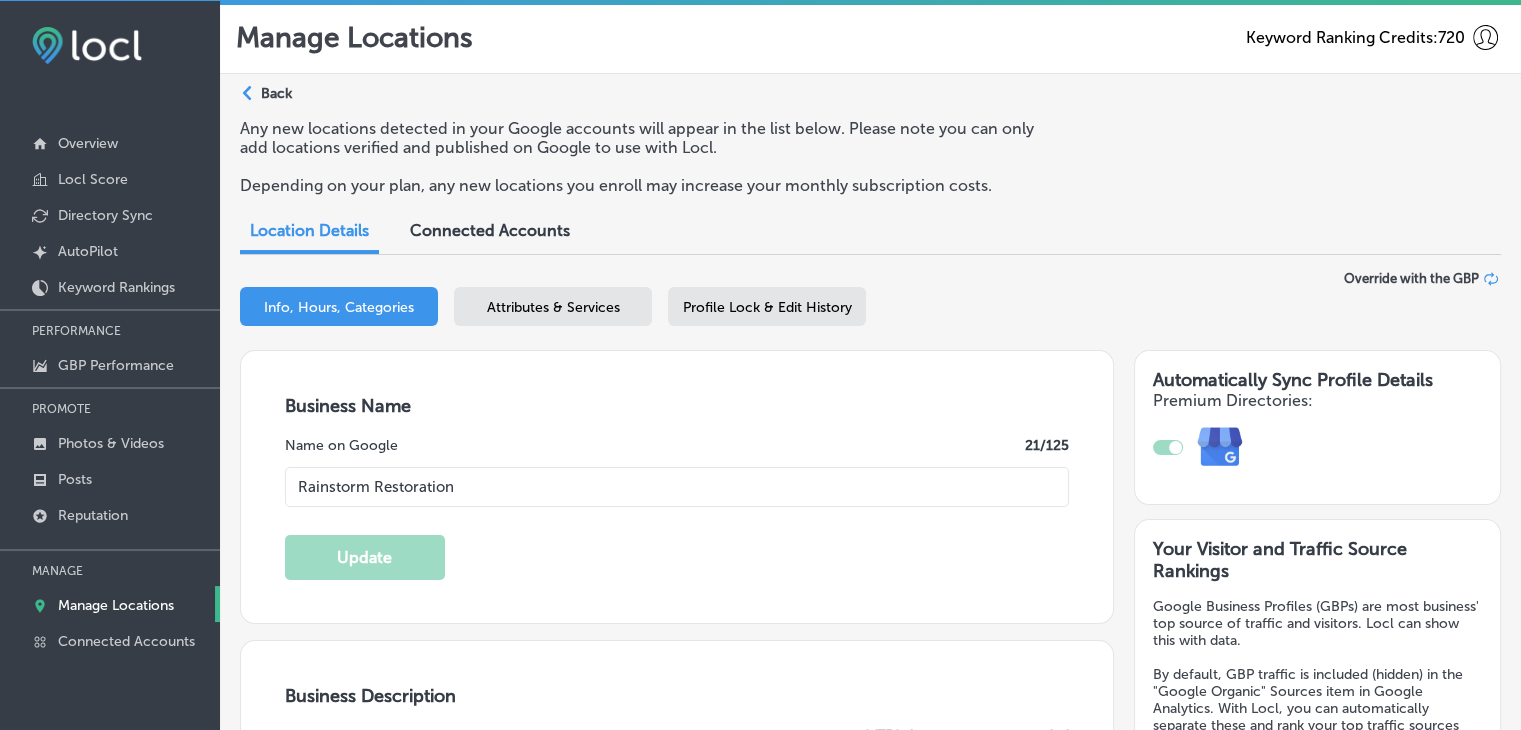 type on "[STREET_ADDRESS]" 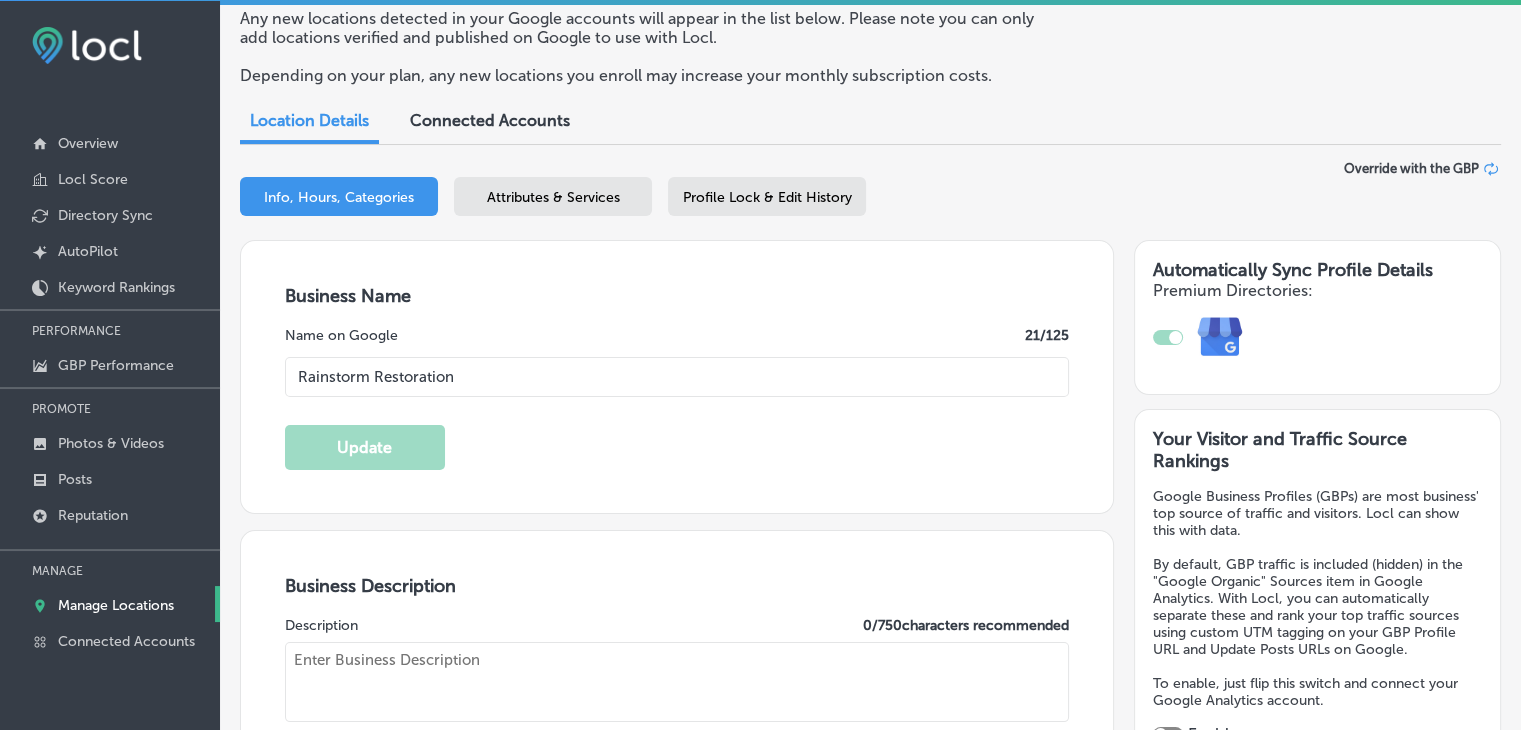 type on "[URL][DOMAIN_NAME]" 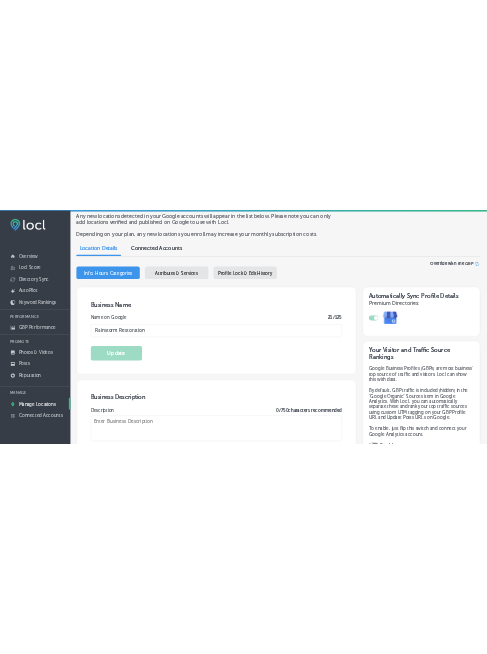 scroll, scrollTop: 200, scrollLeft: 0, axis: vertical 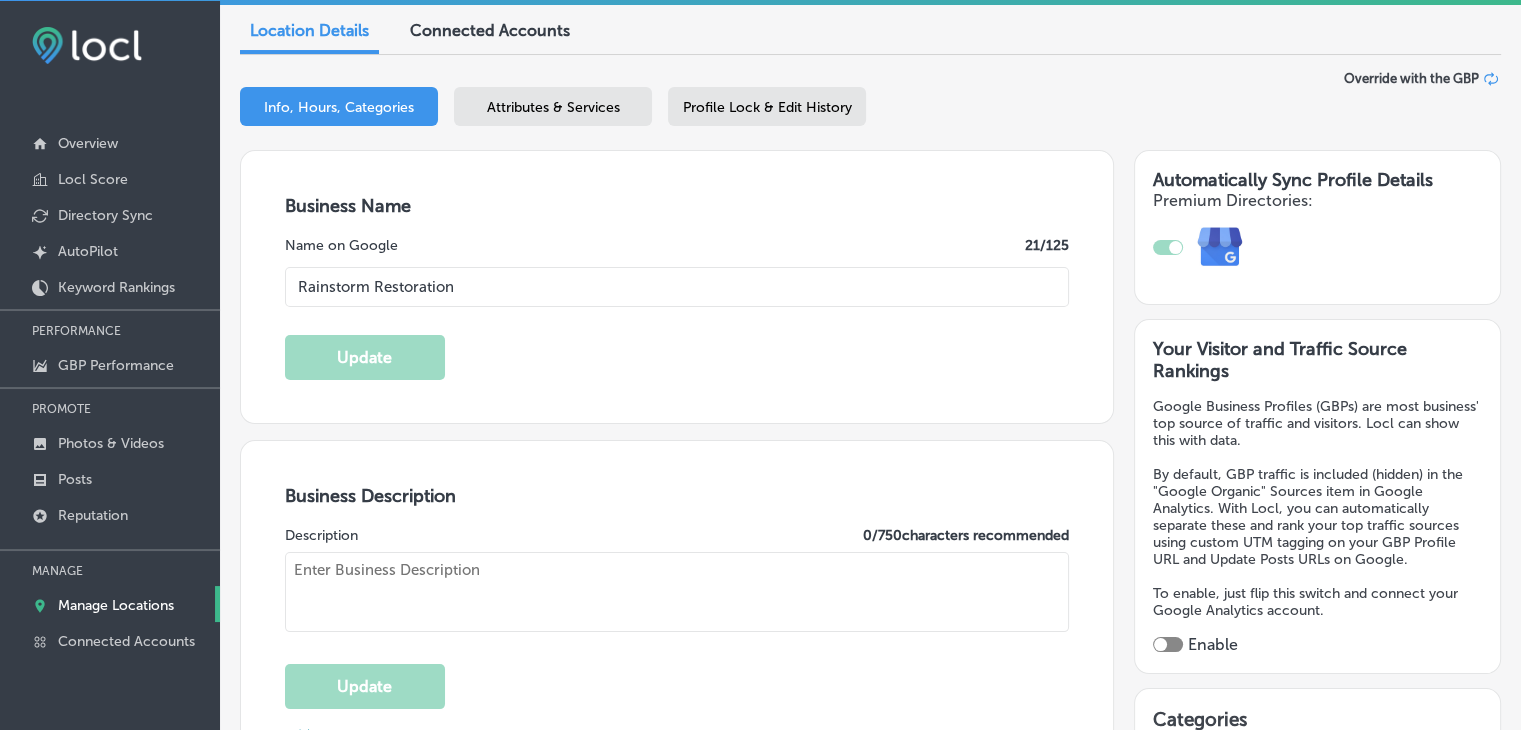 checkbox on "true" 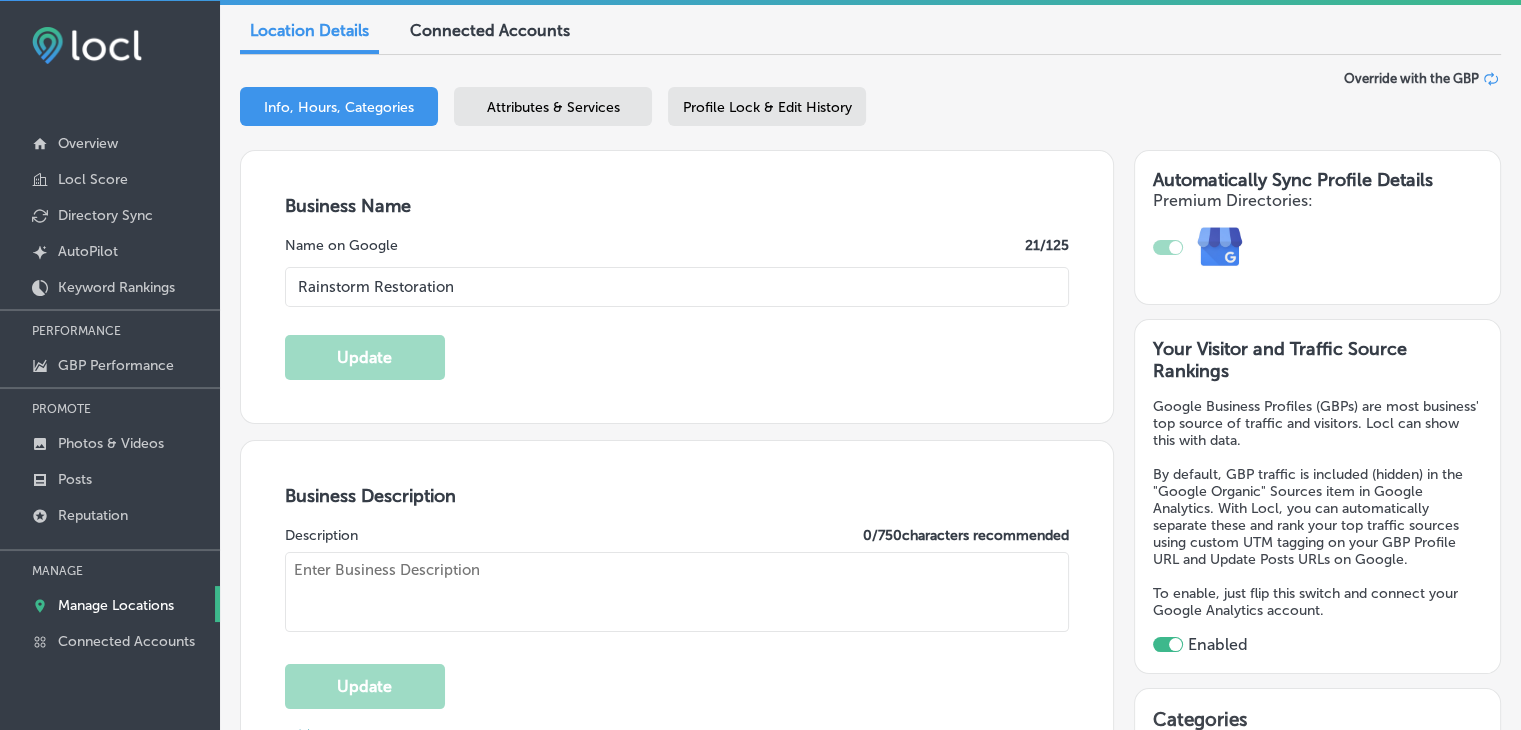 type on "Rainstorm Restoration is a trusted, family-owned water damage restoration company serving [GEOGRAPHIC_DATA], [GEOGRAPHIC_DATA], and surrounding areas. Specializing in emergency water extraction, flood damage repair, and 24/7 rapid response, our expert team handles residential and commercial water damage restoration with professionalism and care. We also offer comprehensive storm damage repair, certified sewage cleanup services, and full-service rebuild and repair to restore your property quickly and safely. Count on Rainstorm Restoration for reliable, thorough water removal, drying, and structural repairs to bring your home or business back to life." 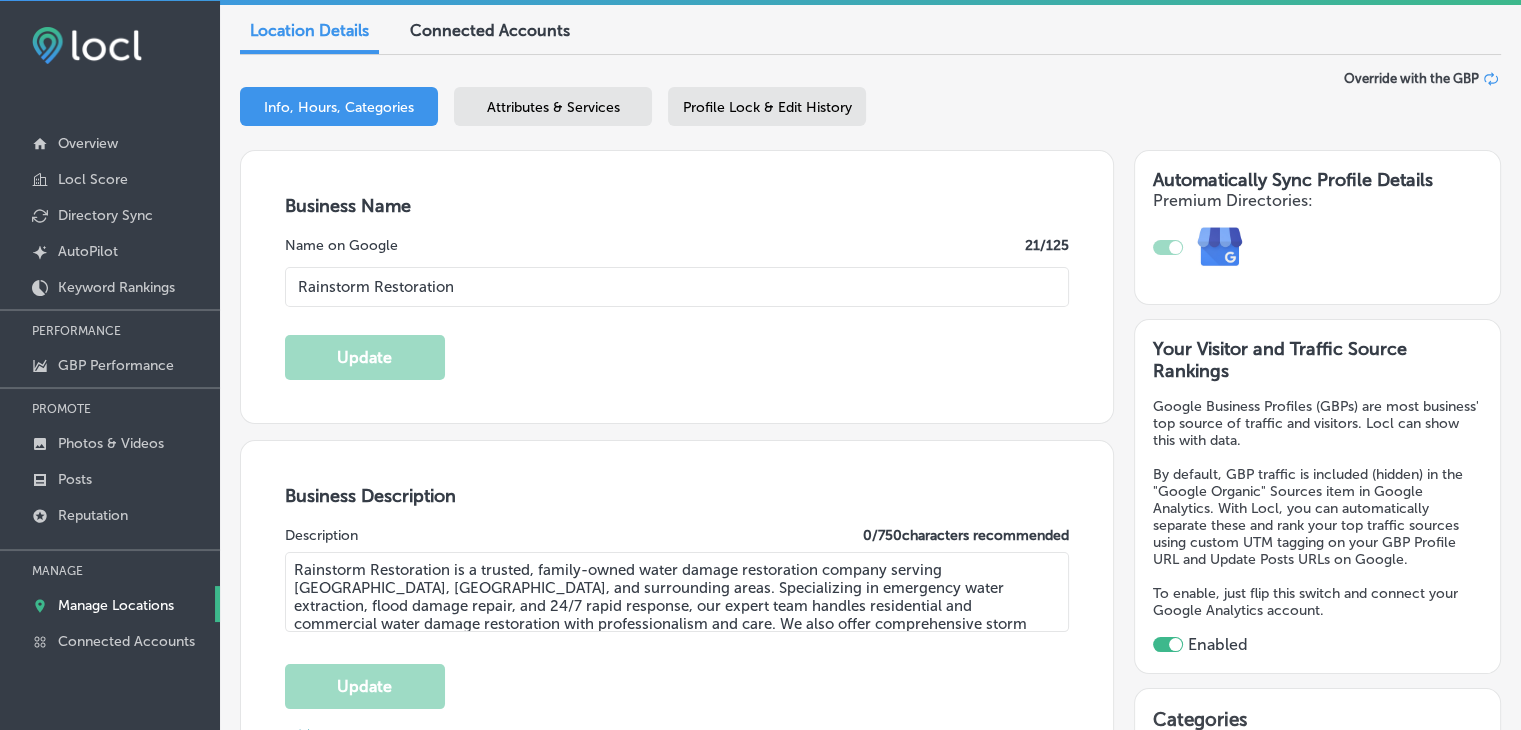 type on "[PHONE_NUMBER]" 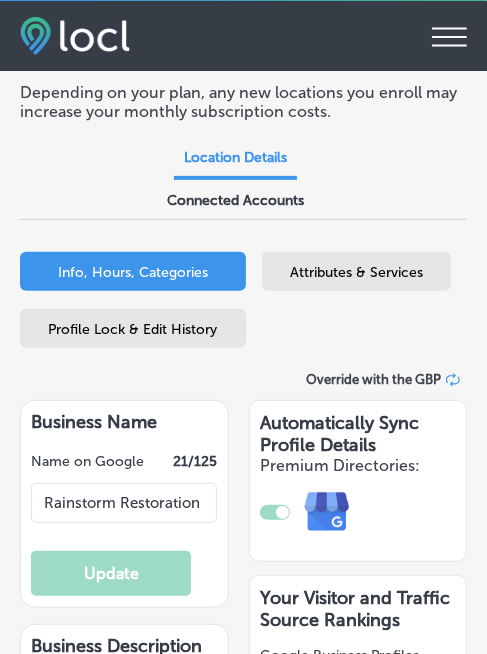 select on "US" 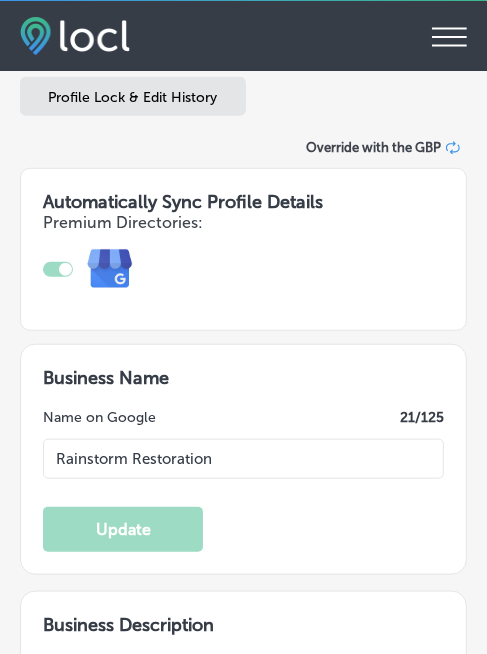 type on "[STREET_ADDRESS]" 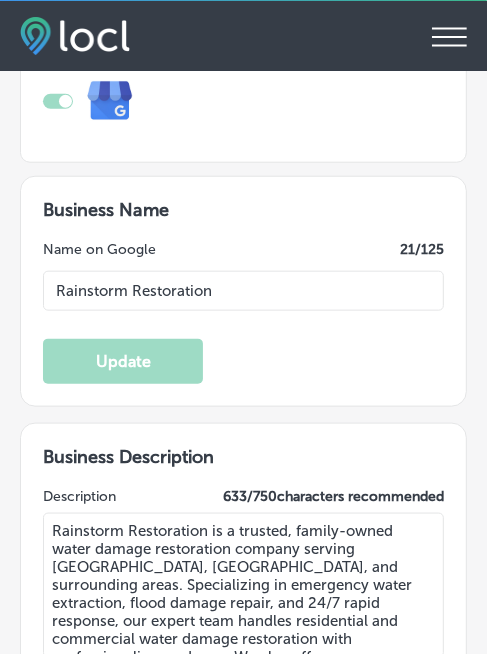 checkbox on "true" 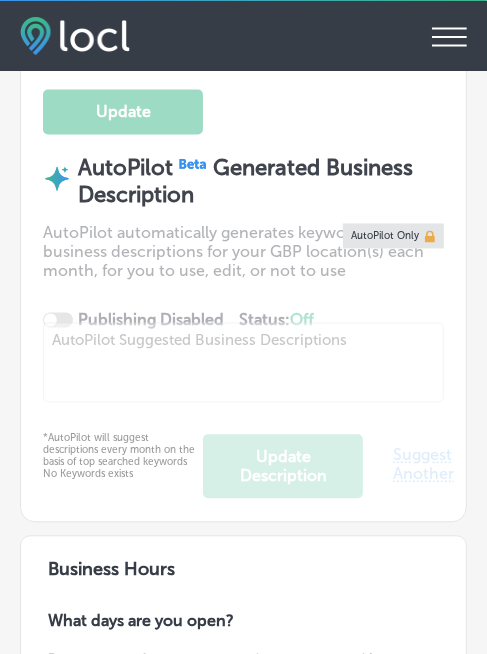 type on "[PHONE_NUMBER]" 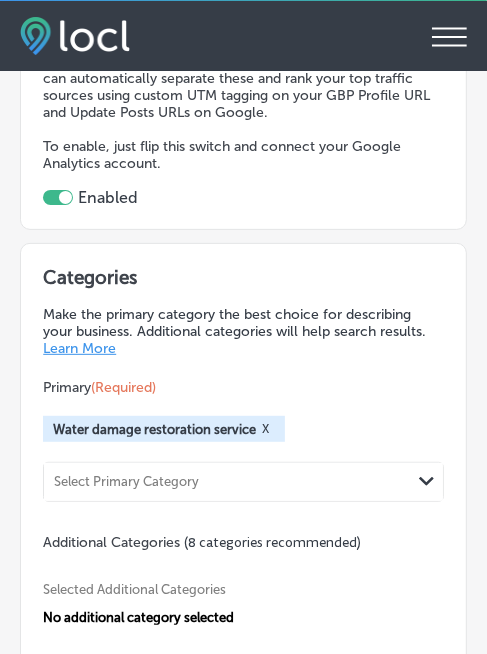 scroll, scrollTop: 2900, scrollLeft: 0, axis: vertical 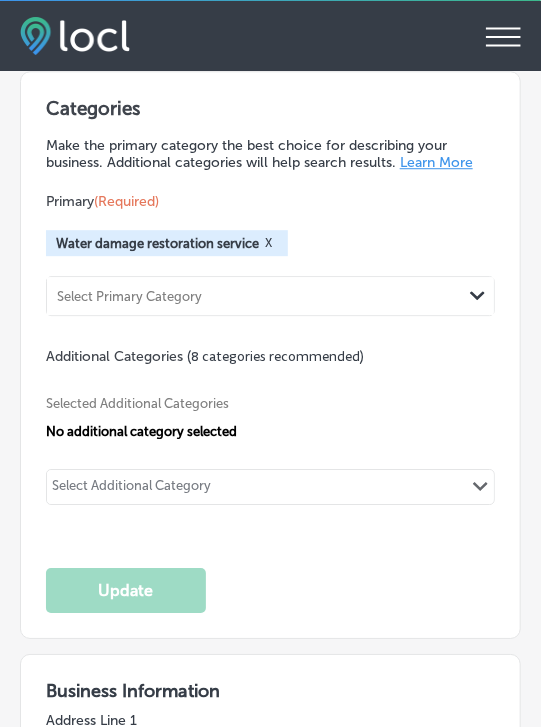 click on "Selected Additional Categories" at bounding box center [263, 403] 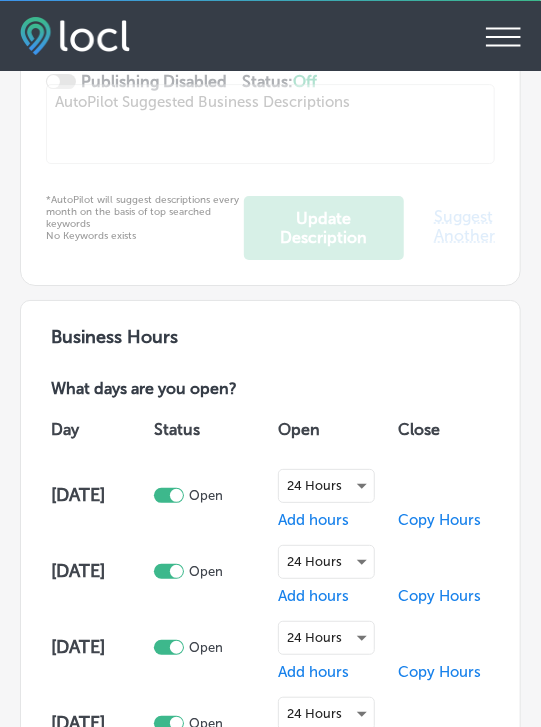 select on "US" 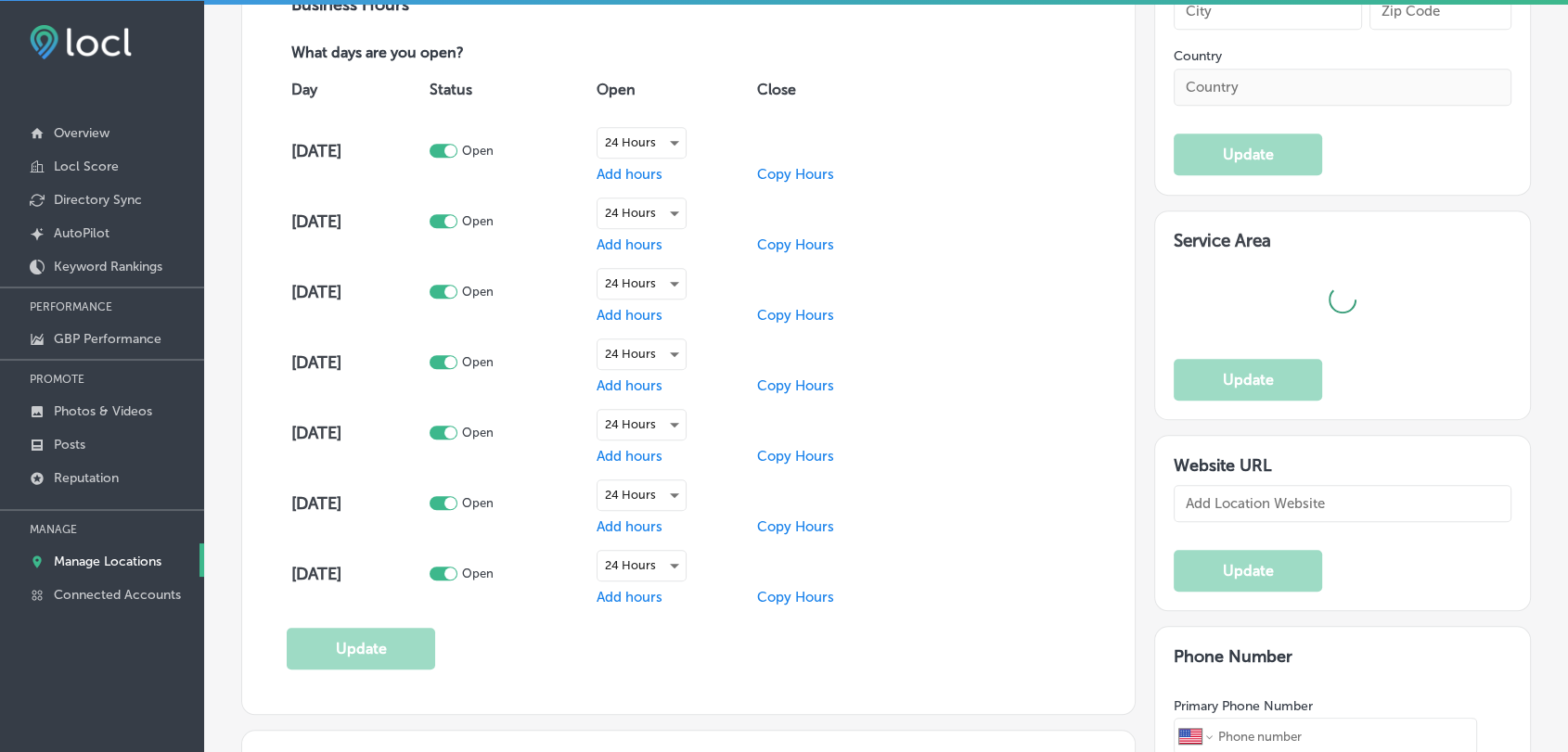 scroll, scrollTop: 1137, scrollLeft: 0, axis: vertical 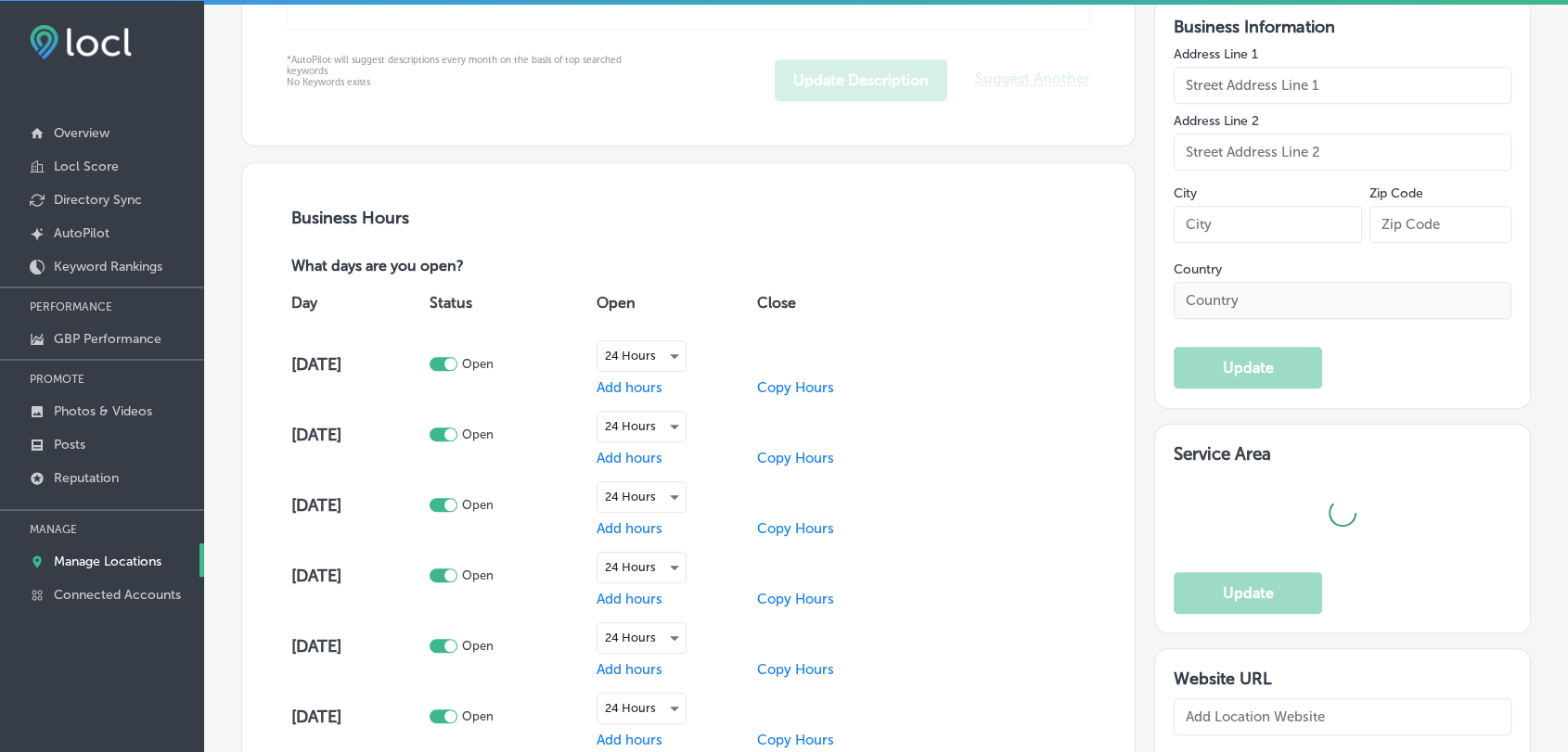 type on "[STREET_ADDRESS]" 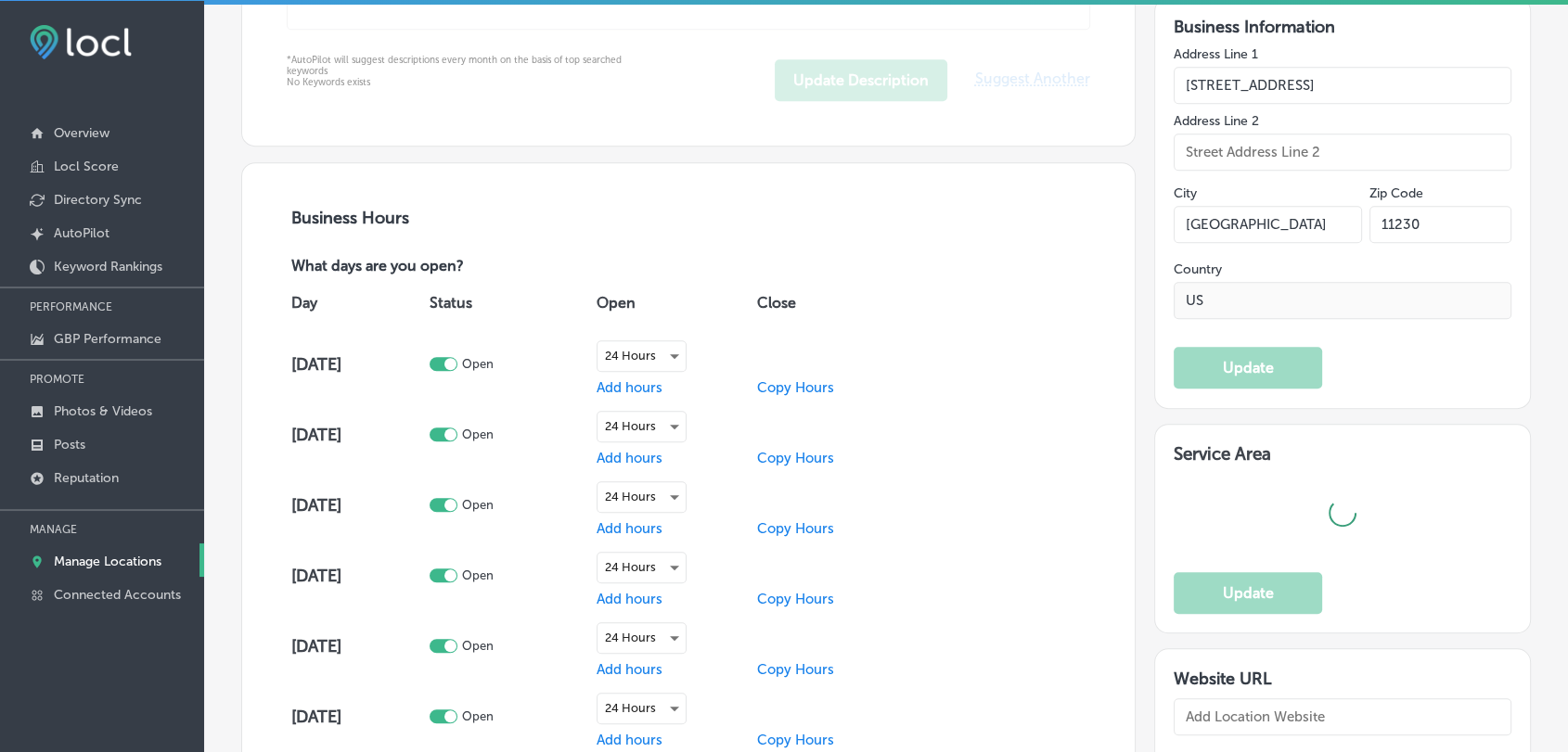 checkbox on "true" 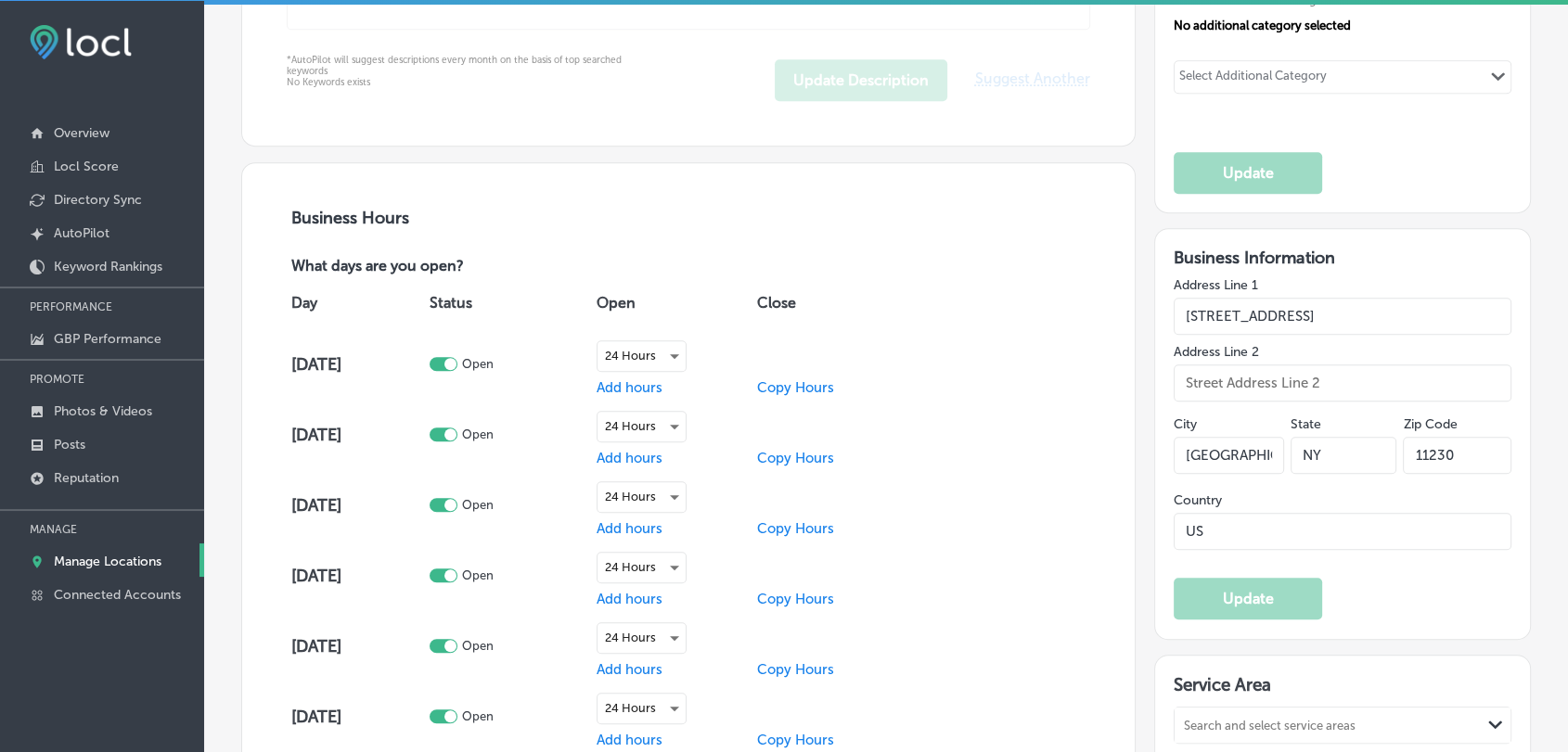 type on "[PHONE_NUMBER]" 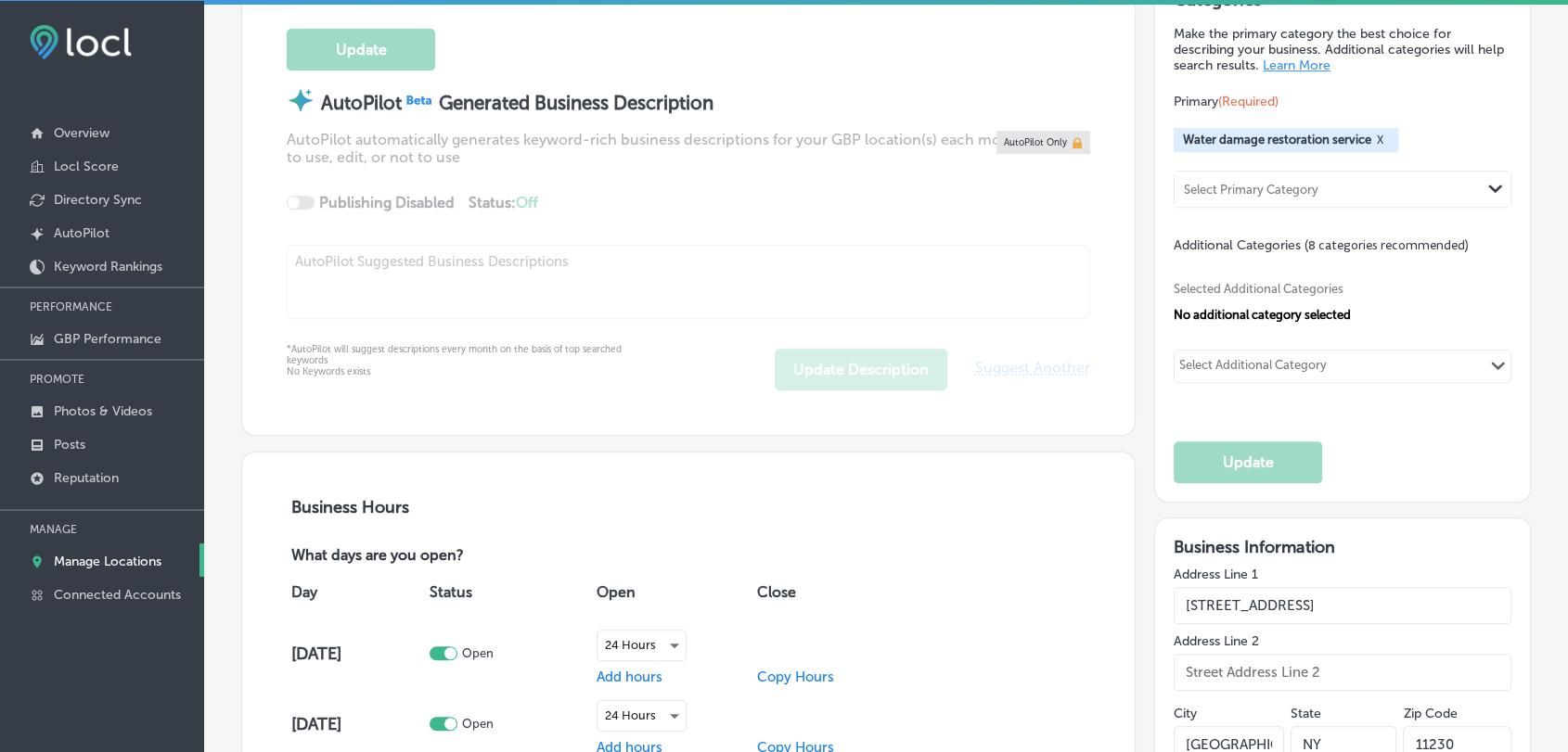 scroll, scrollTop: 828, scrollLeft: 0, axis: vertical 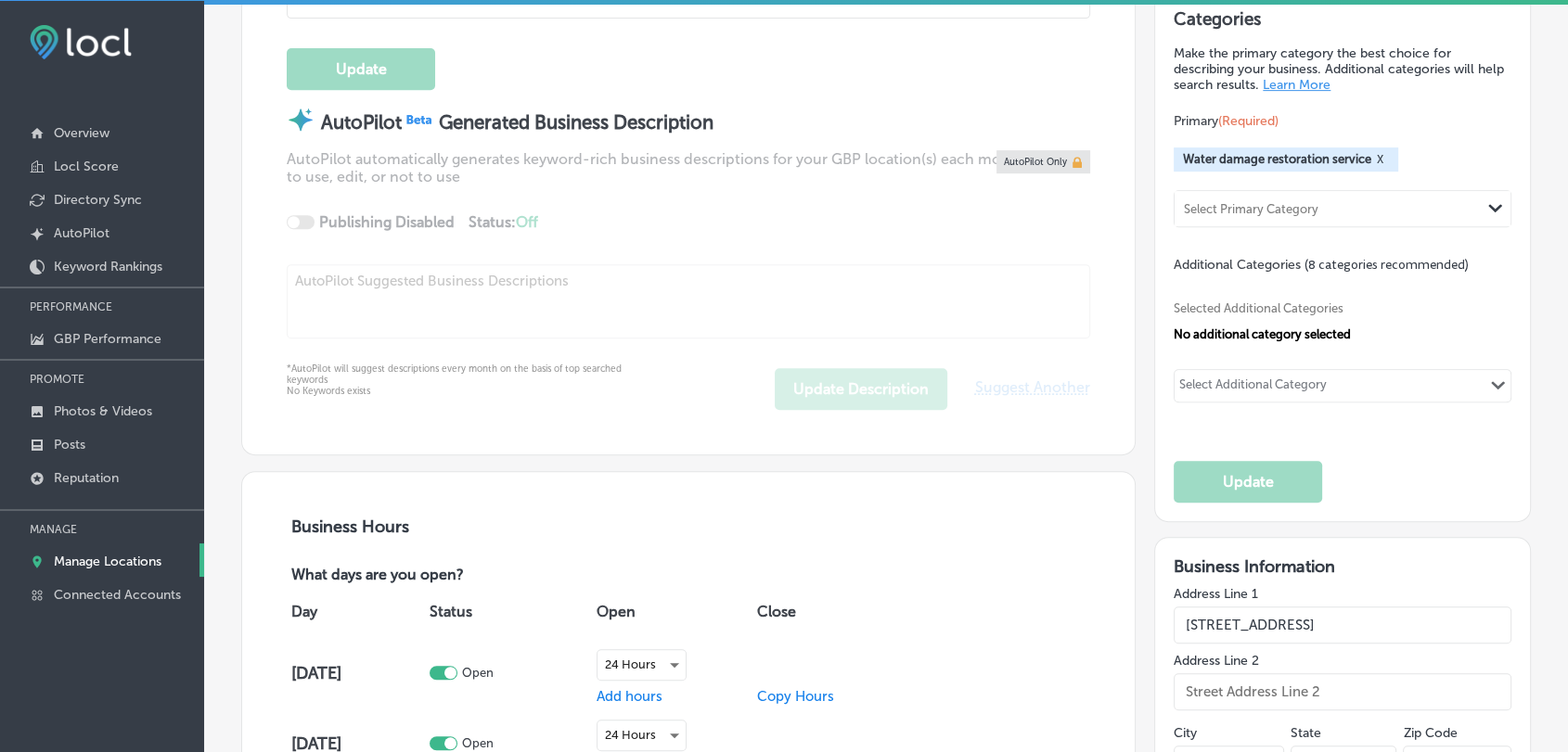 click on "Select Additional Category
Path
Created with Sketch." at bounding box center [1343, 386] 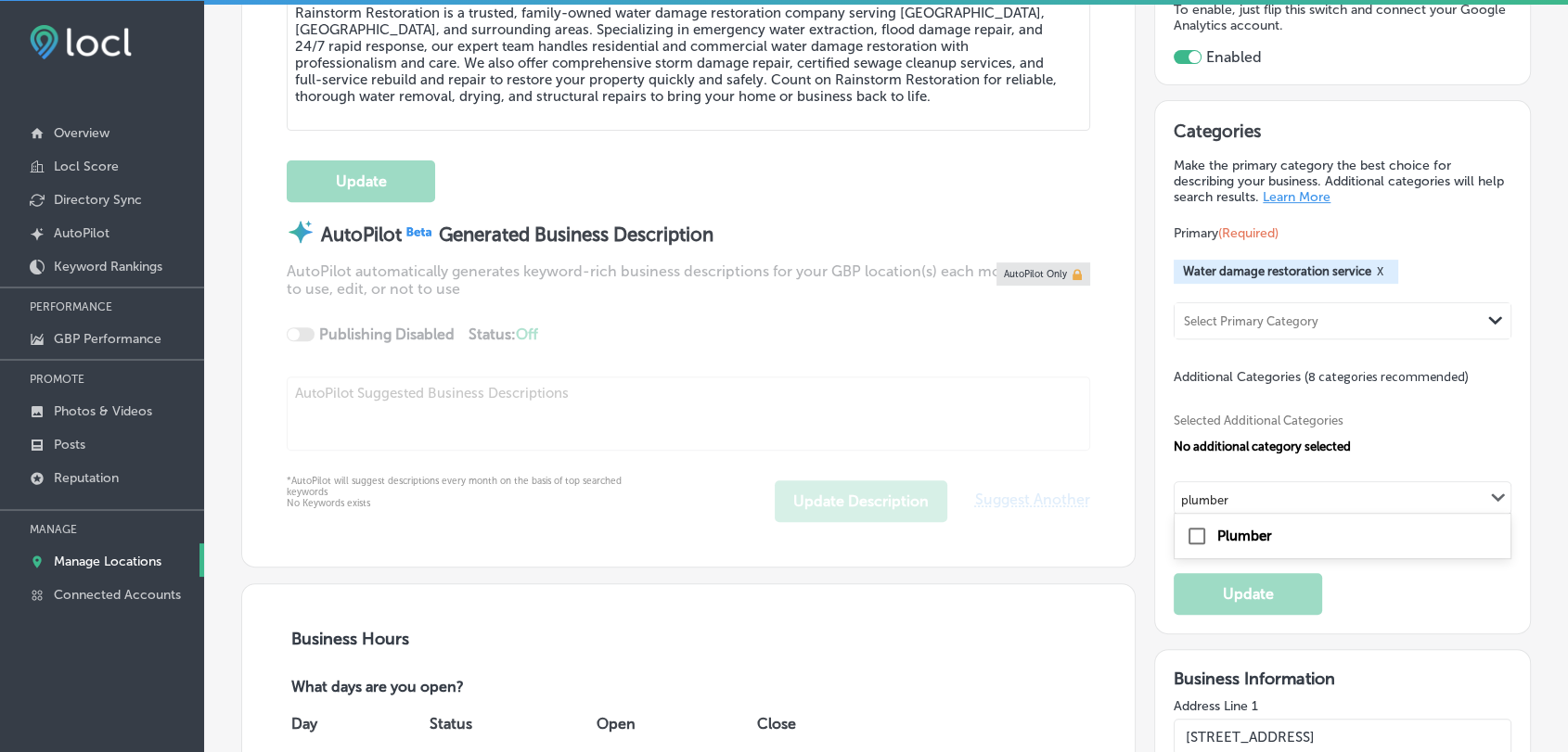 scroll, scrollTop: 622, scrollLeft: 0, axis: vertical 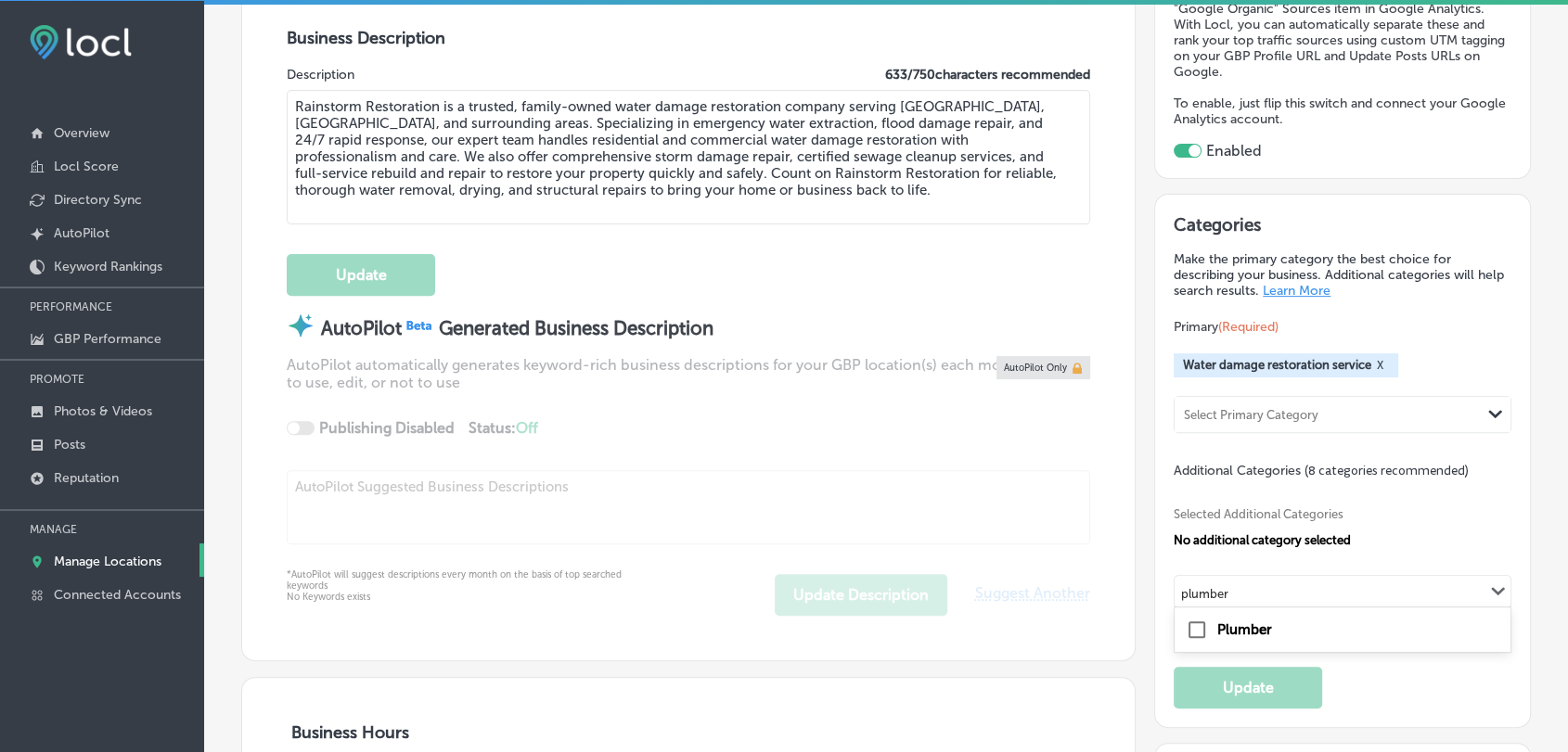 type on "plumber" 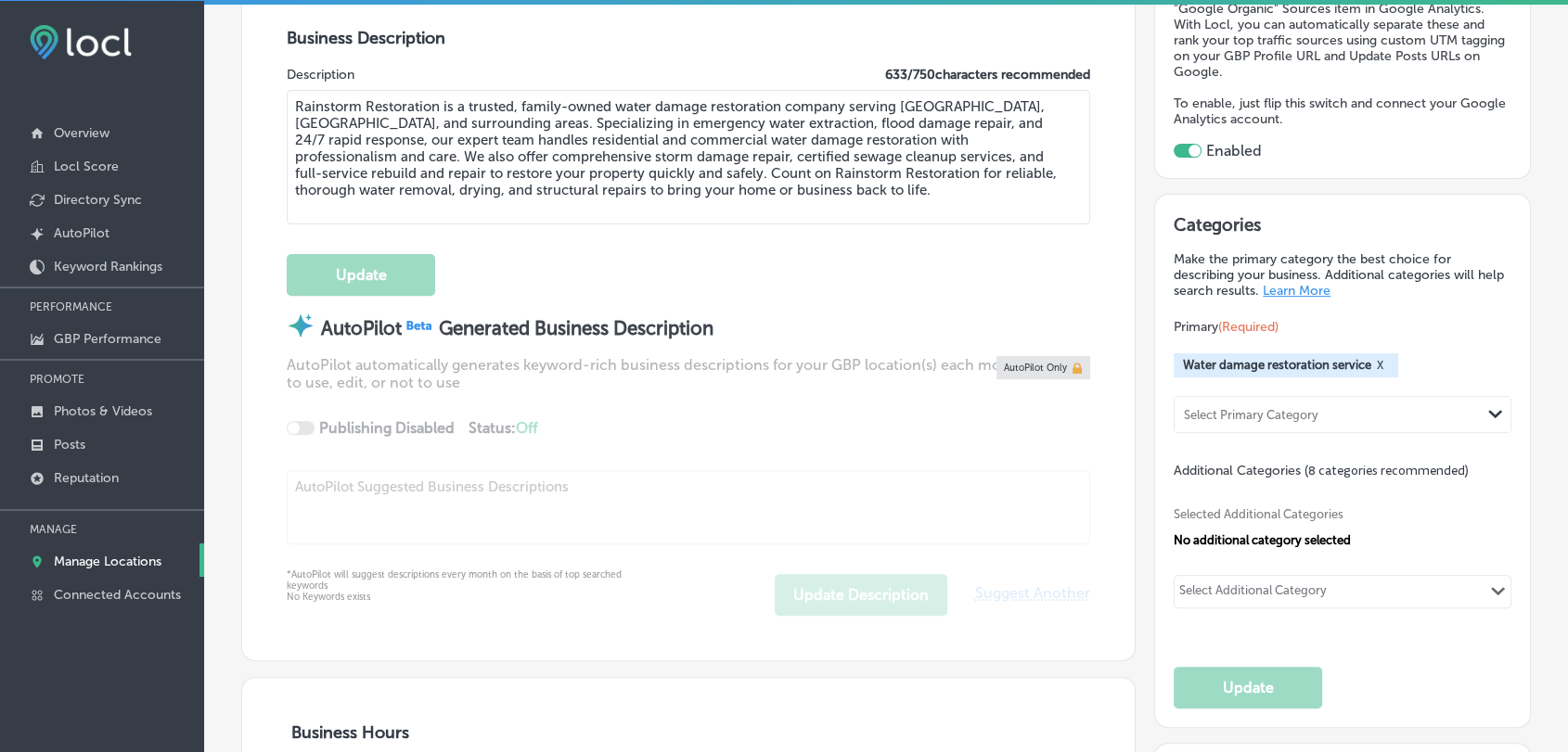 click on "Categories Make the primary category the best choice for describing your business. Additional categories will help search results.   Learn More Primary  (Required) Water damage restoration service X Select Primary Category
Path
Created with Sketch.
Additional Categories     (8 categories recommended) Selected Additional Categories No additional category selected Select Additional Category
Path
Created with Sketch.
Update" at bounding box center [1343, 461] 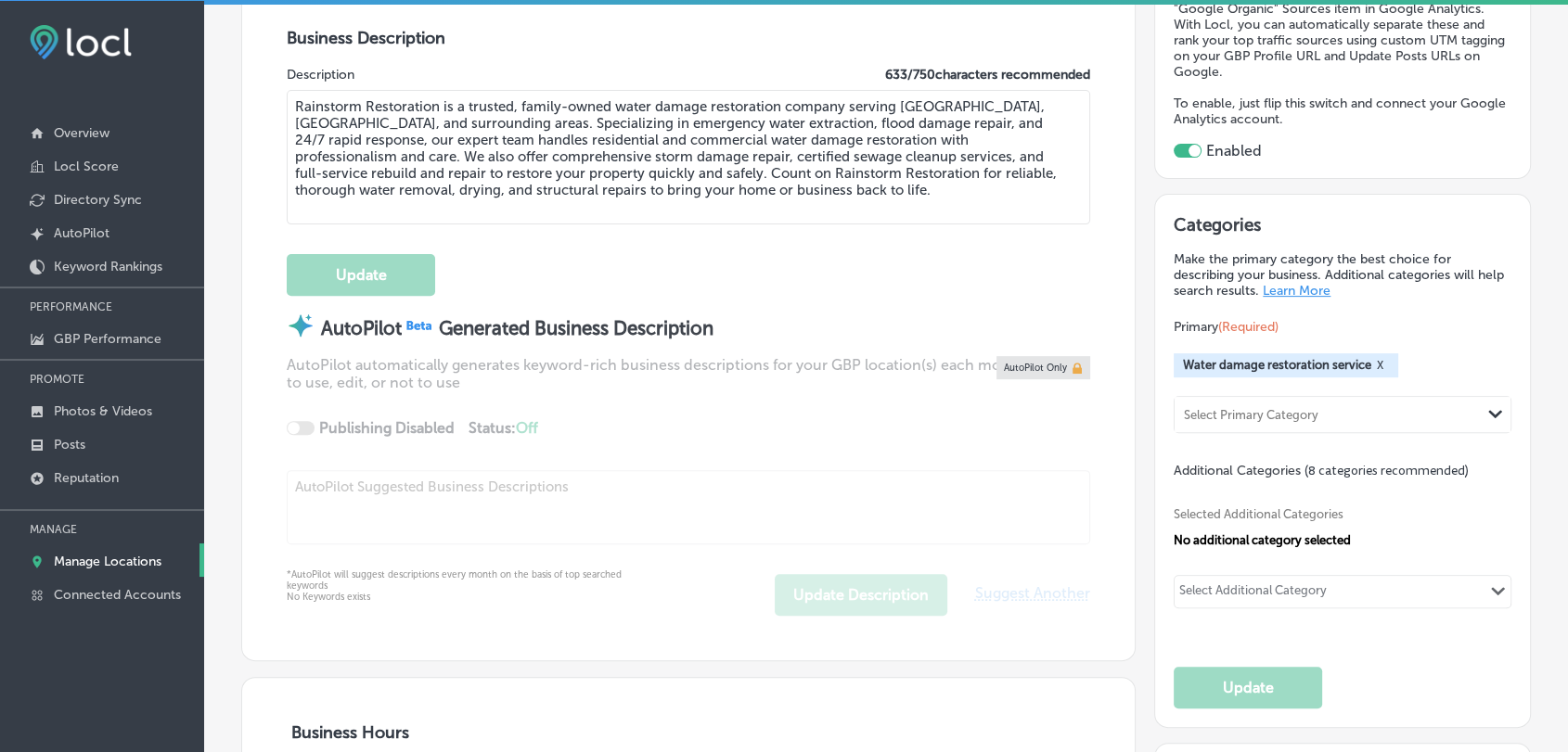 click on "Select Additional Category" at bounding box center [1253, 593] 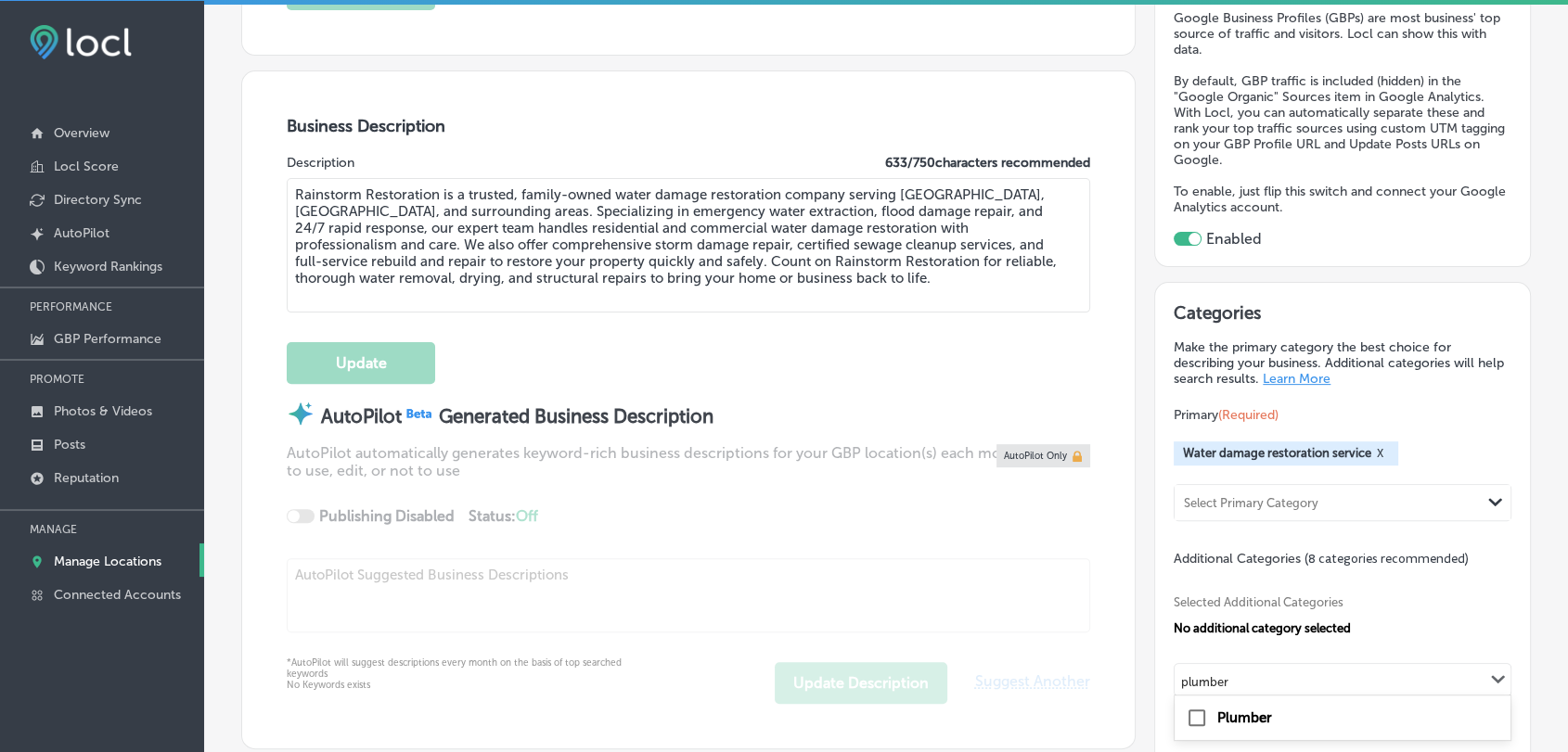 scroll, scrollTop: 622, scrollLeft: 0, axis: vertical 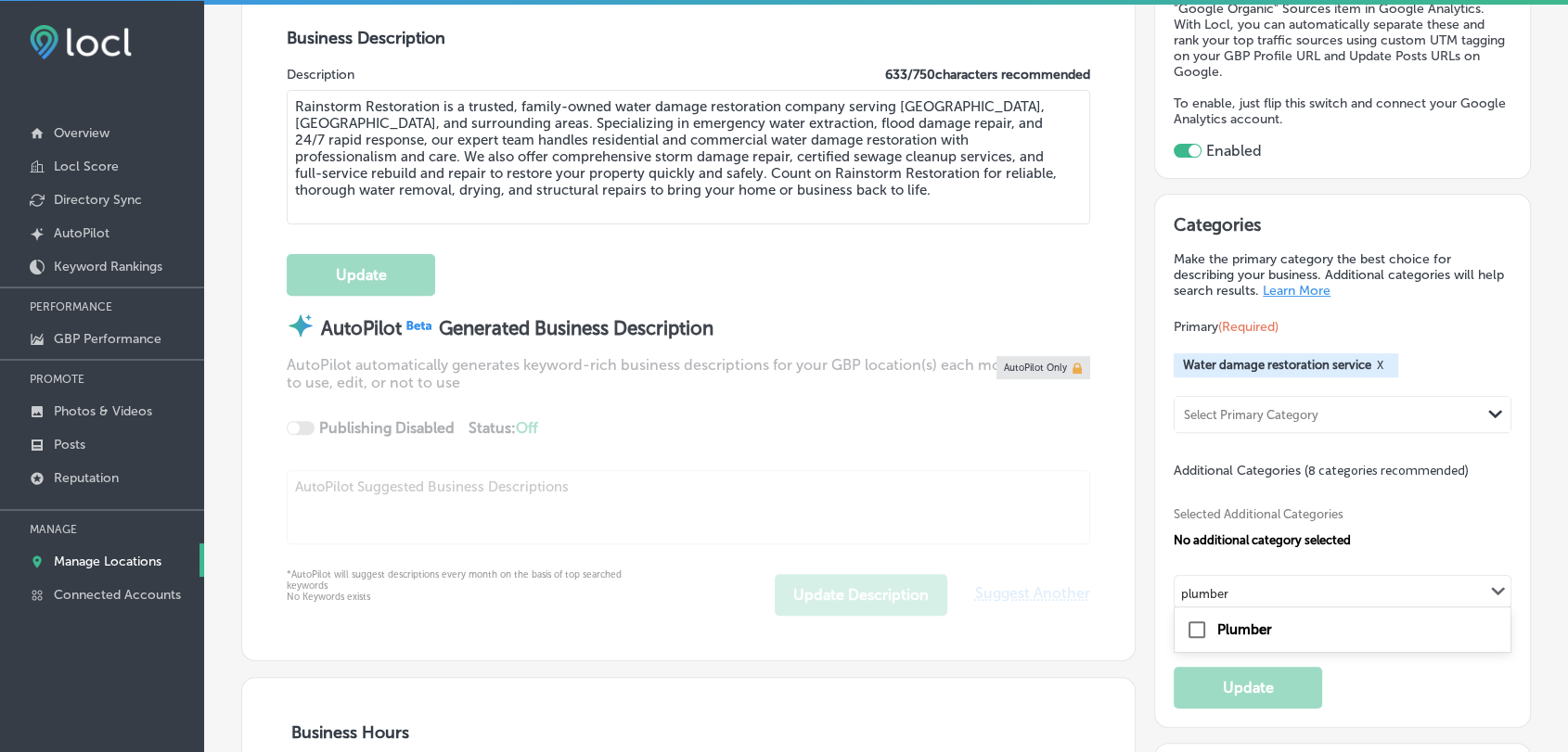 click on "Plumber" at bounding box center [1244, 630] 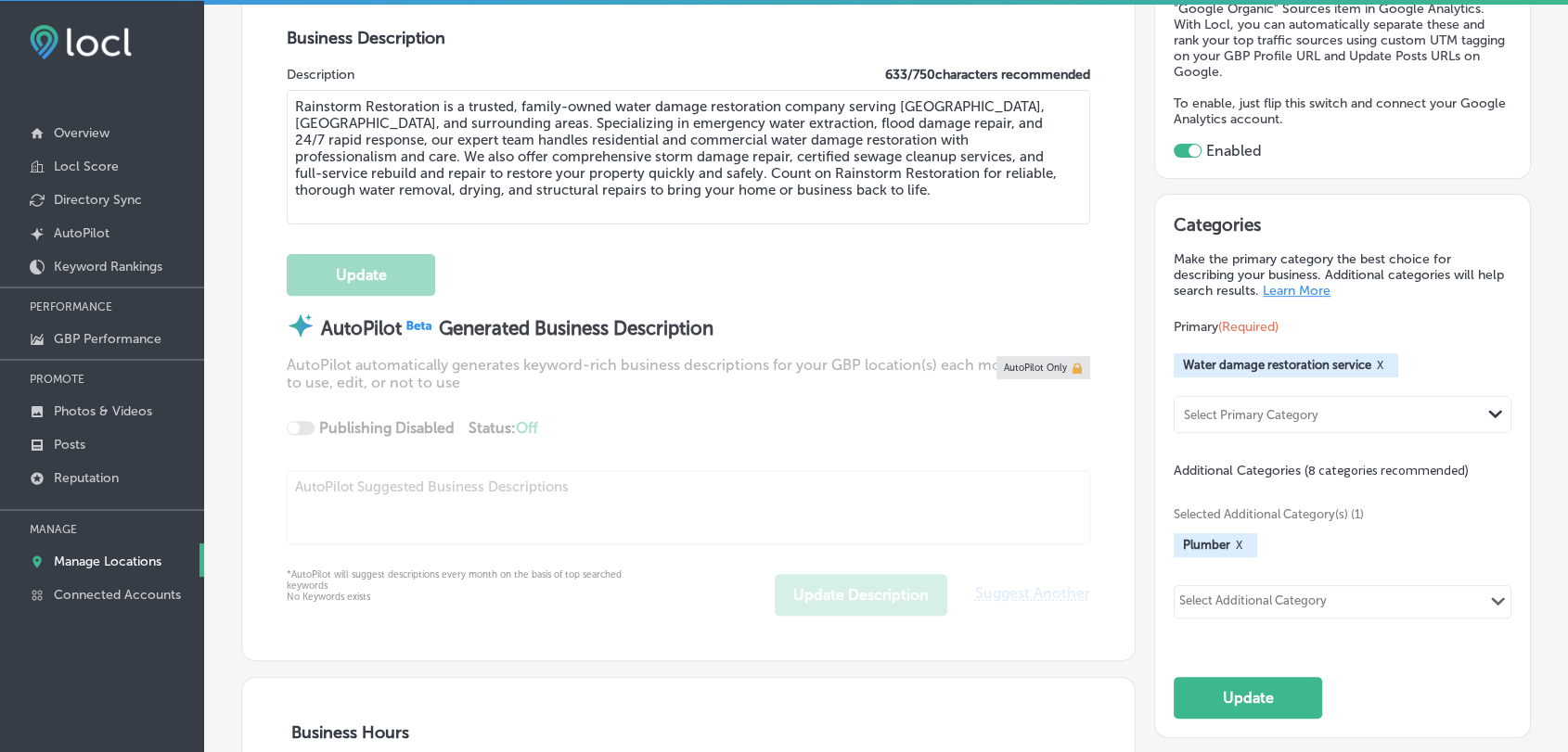 click on "Select Additional Category" at bounding box center (1253, 604) 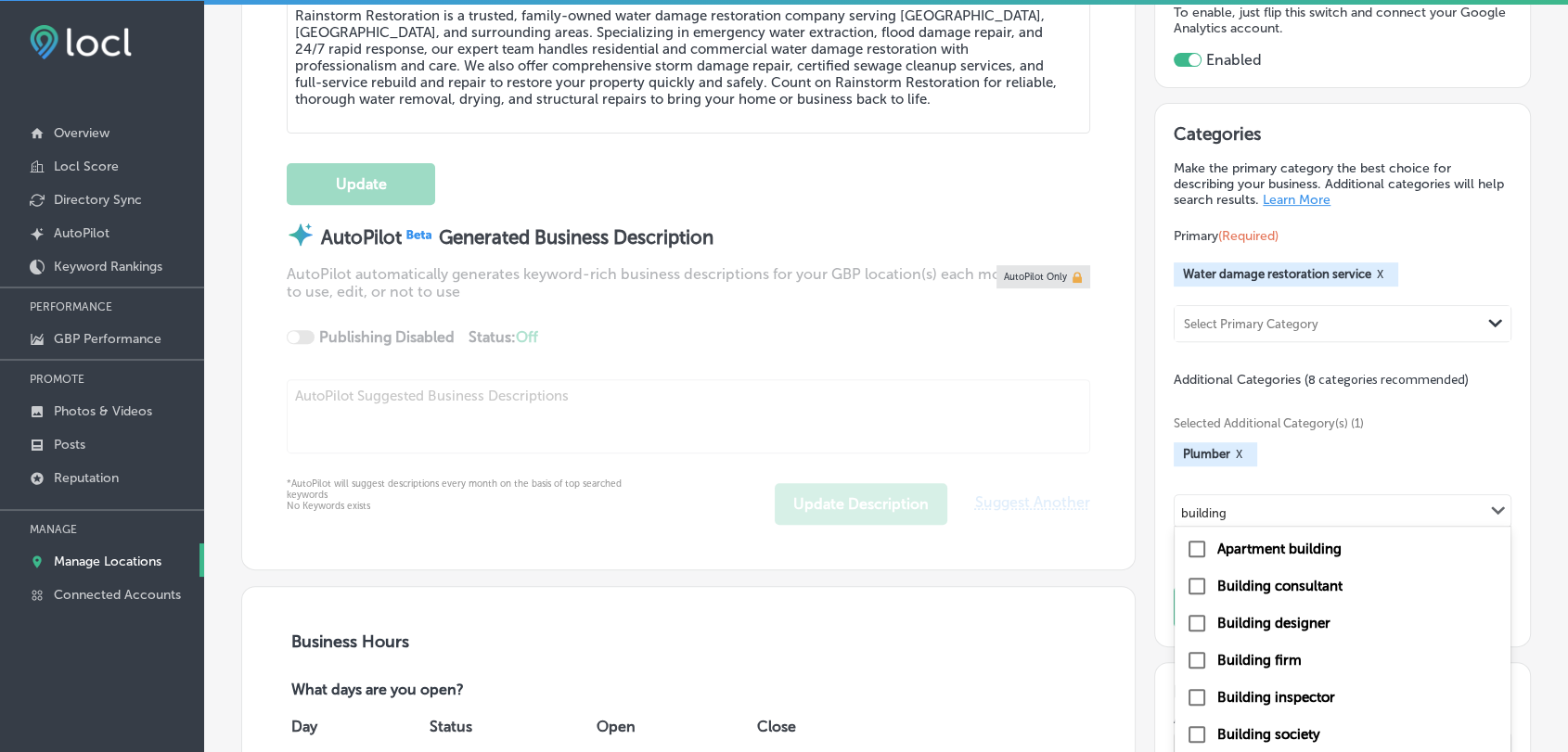 scroll, scrollTop: 828, scrollLeft: 0, axis: vertical 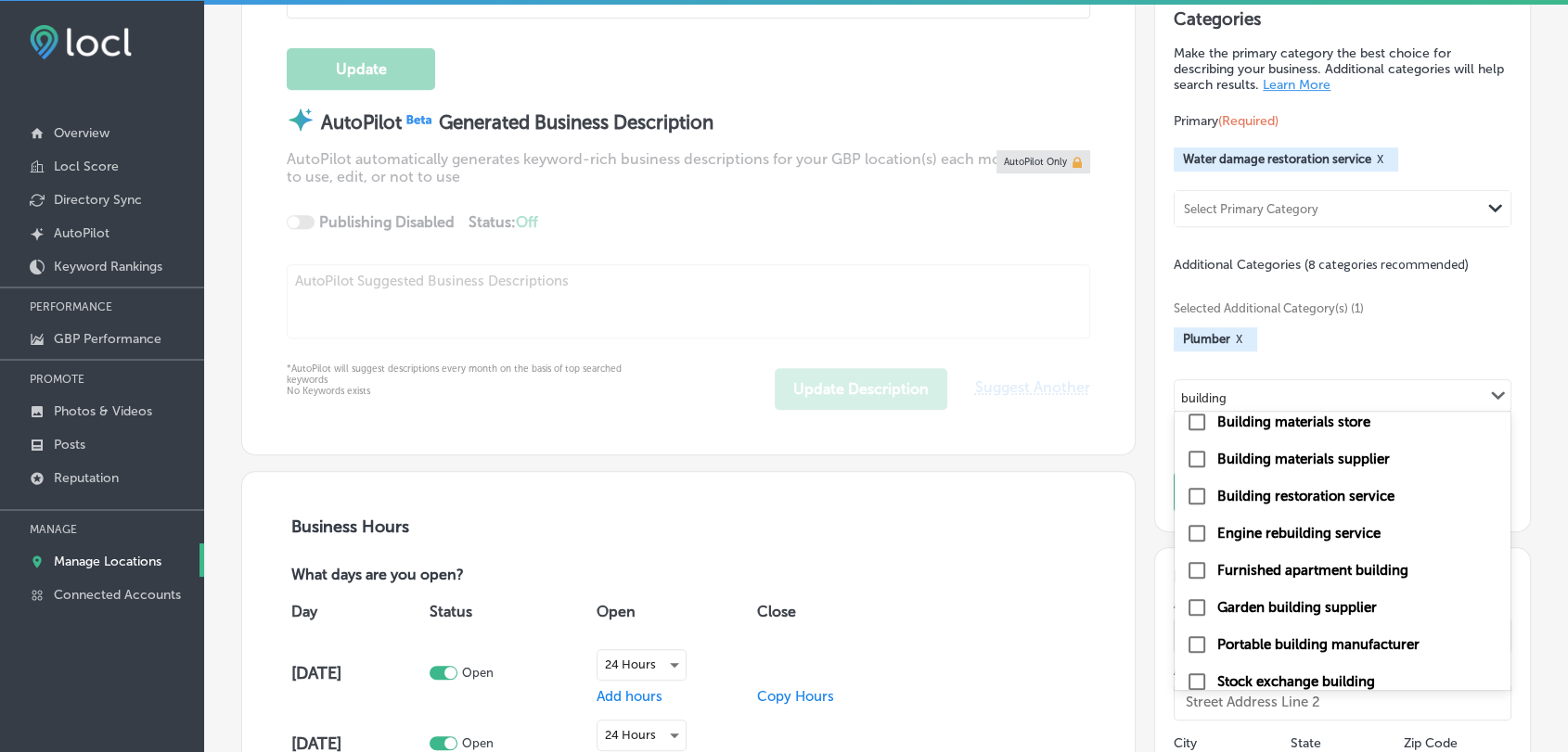 click on "Building restoration service" at bounding box center [1305, 496] 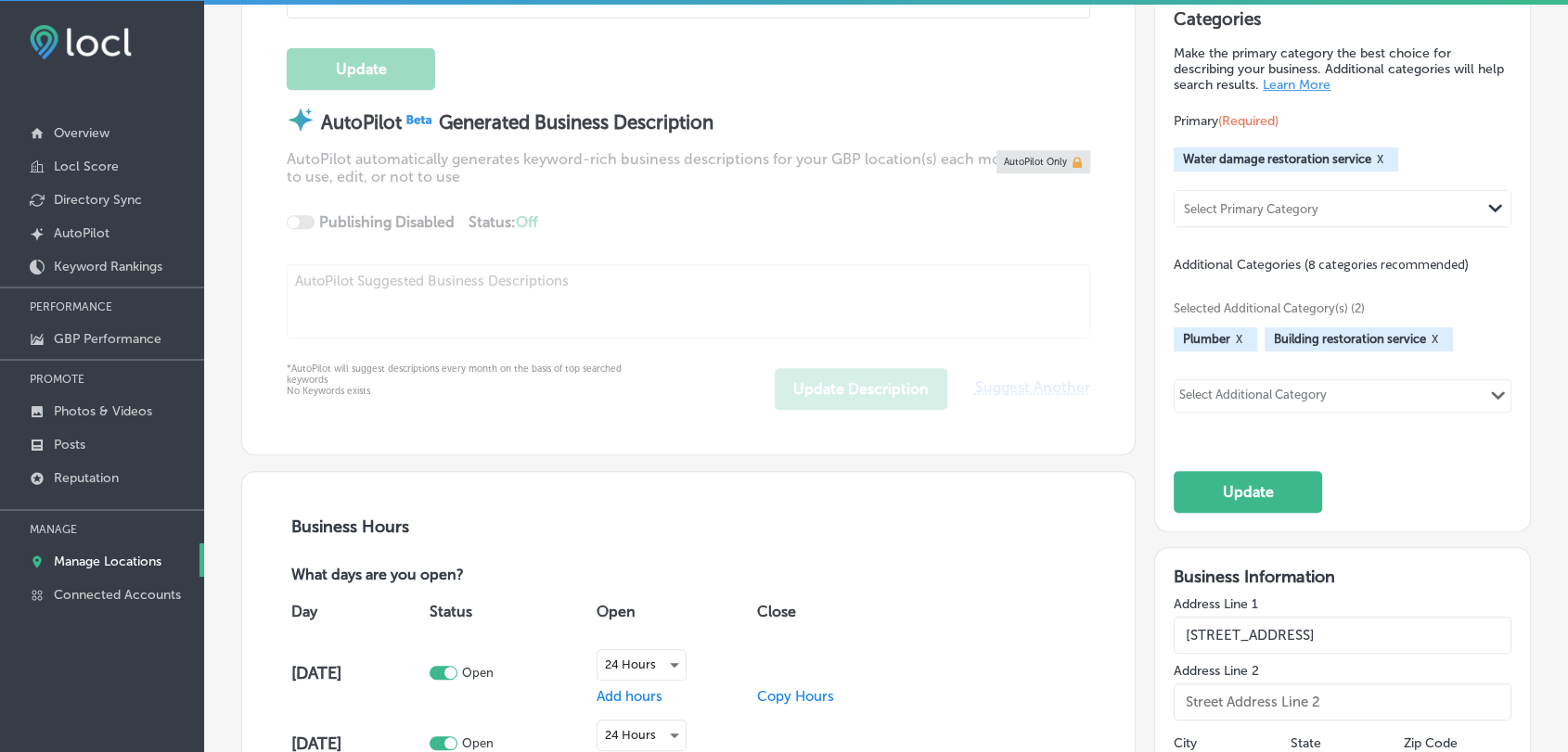 click on "Select Additional Category" at bounding box center [1253, 398] 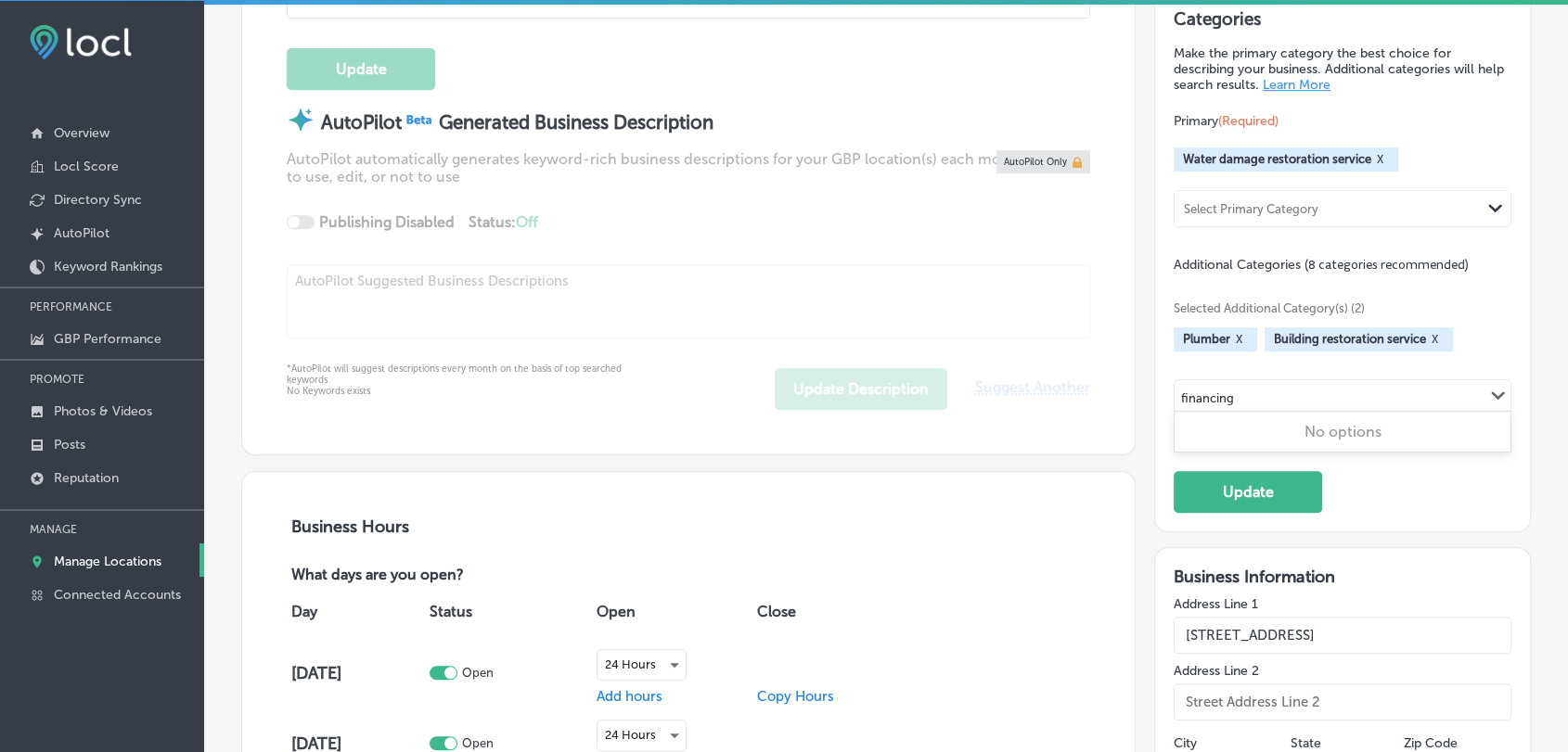 type on "financing" 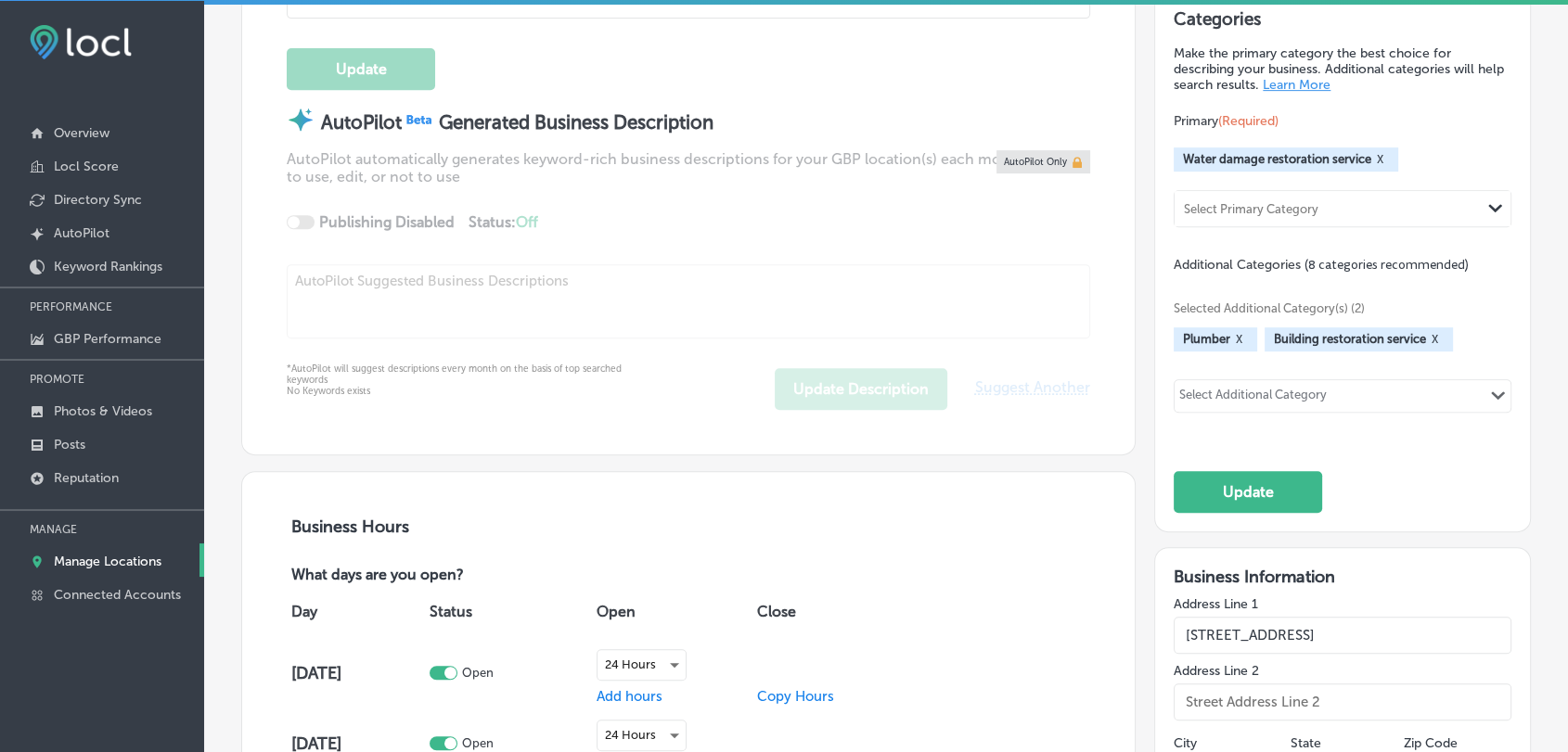 click on "Select Additional Category" at bounding box center [1253, 398] 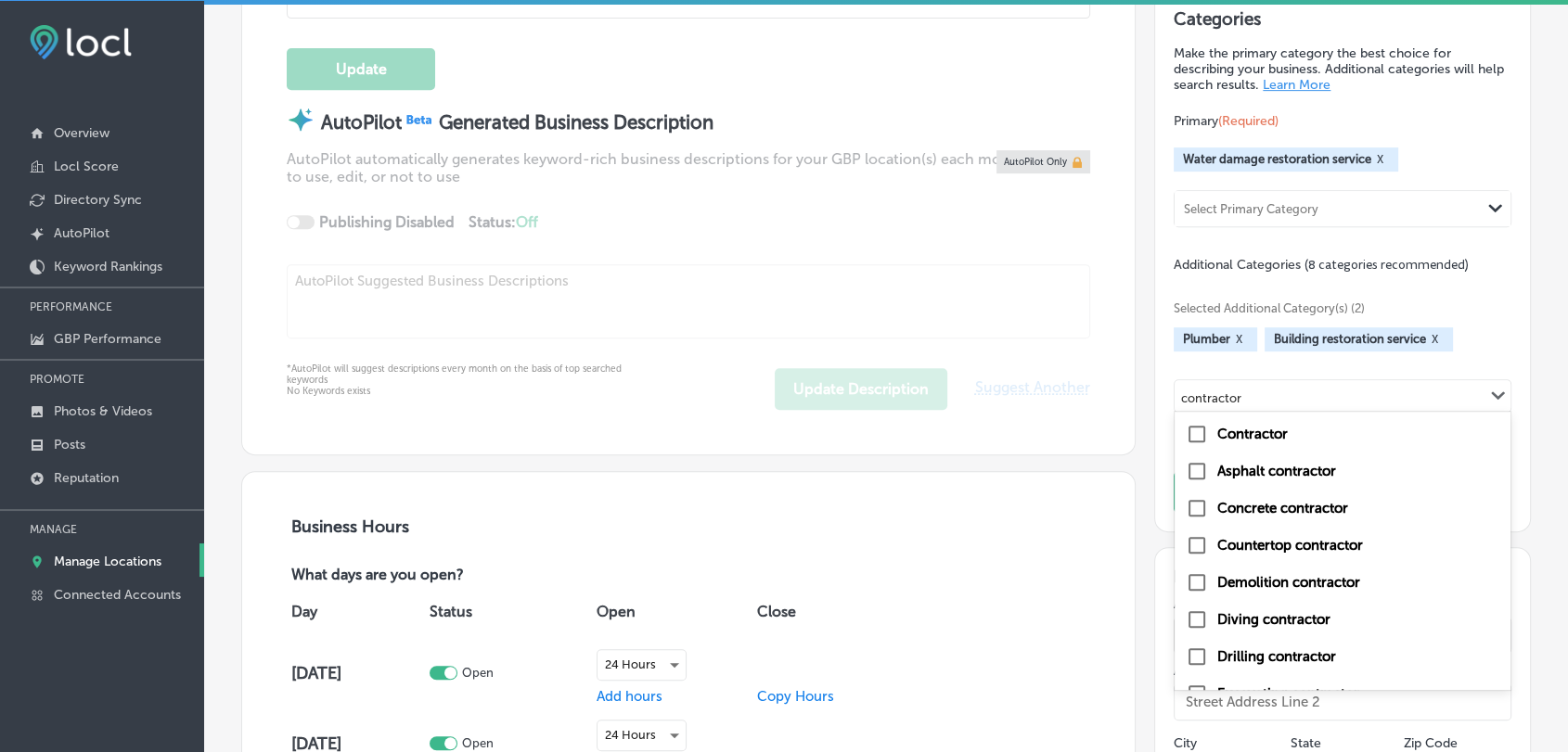 click on "Contractor" at bounding box center [1343, 434] 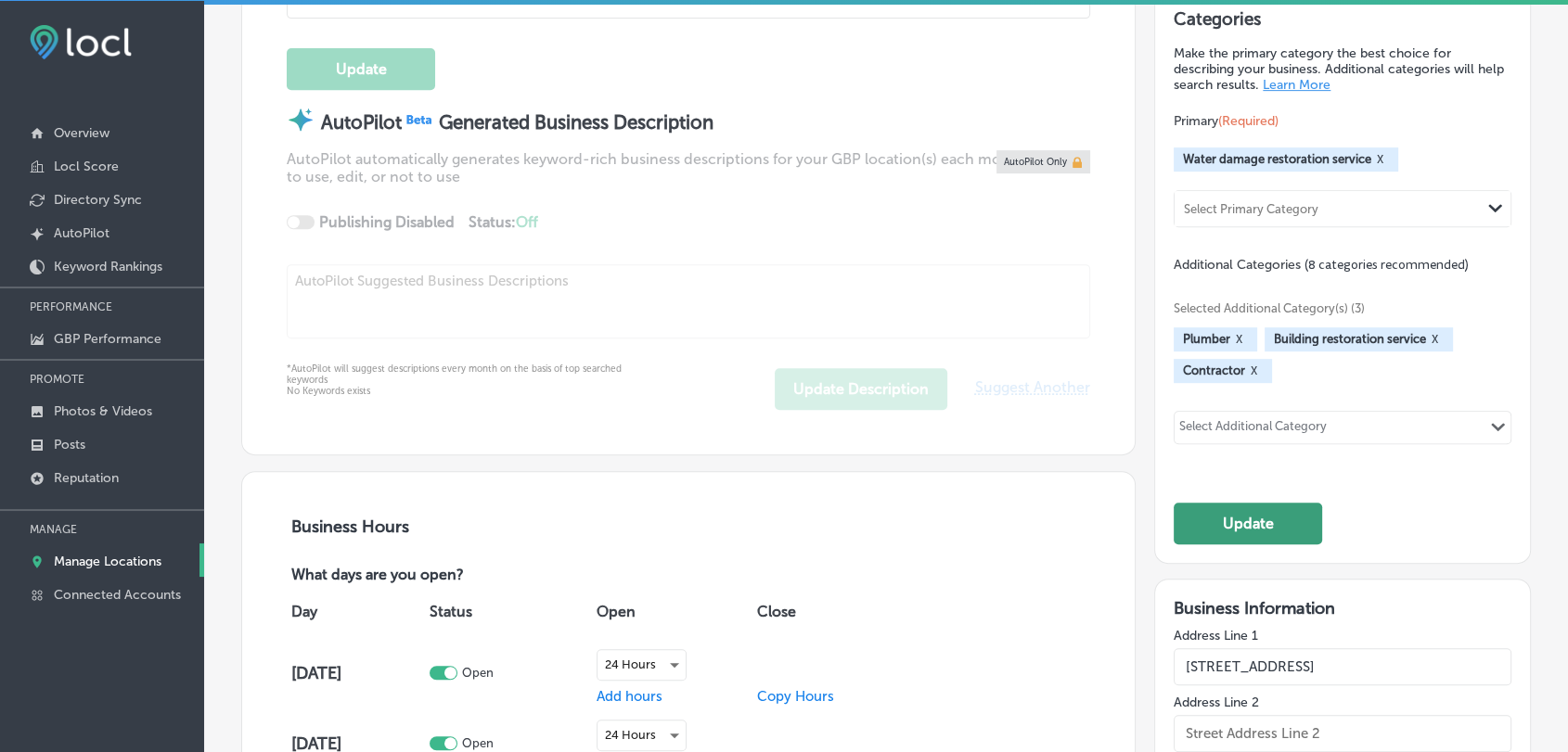click on "Update" 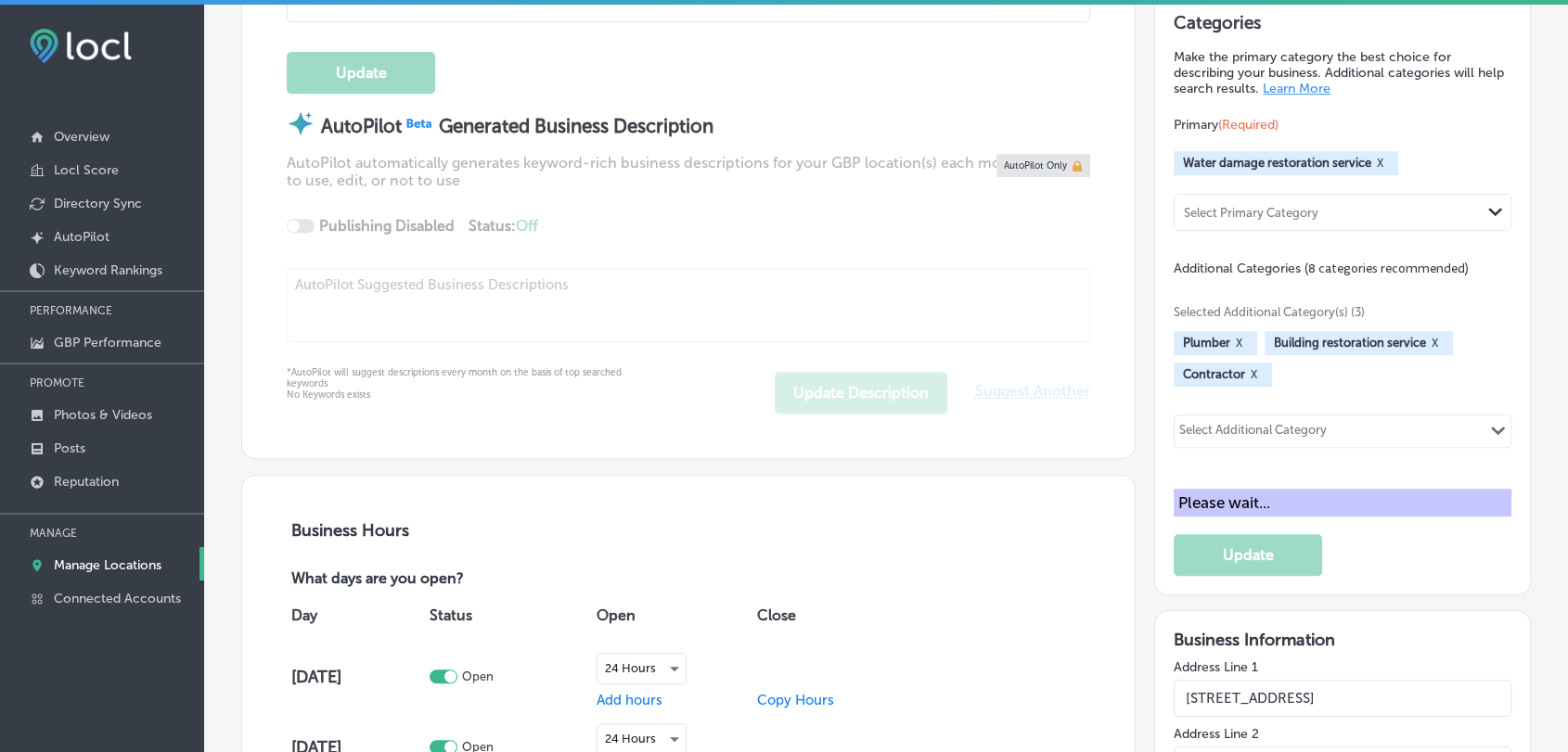 scroll, scrollTop: 0, scrollLeft: 0, axis: both 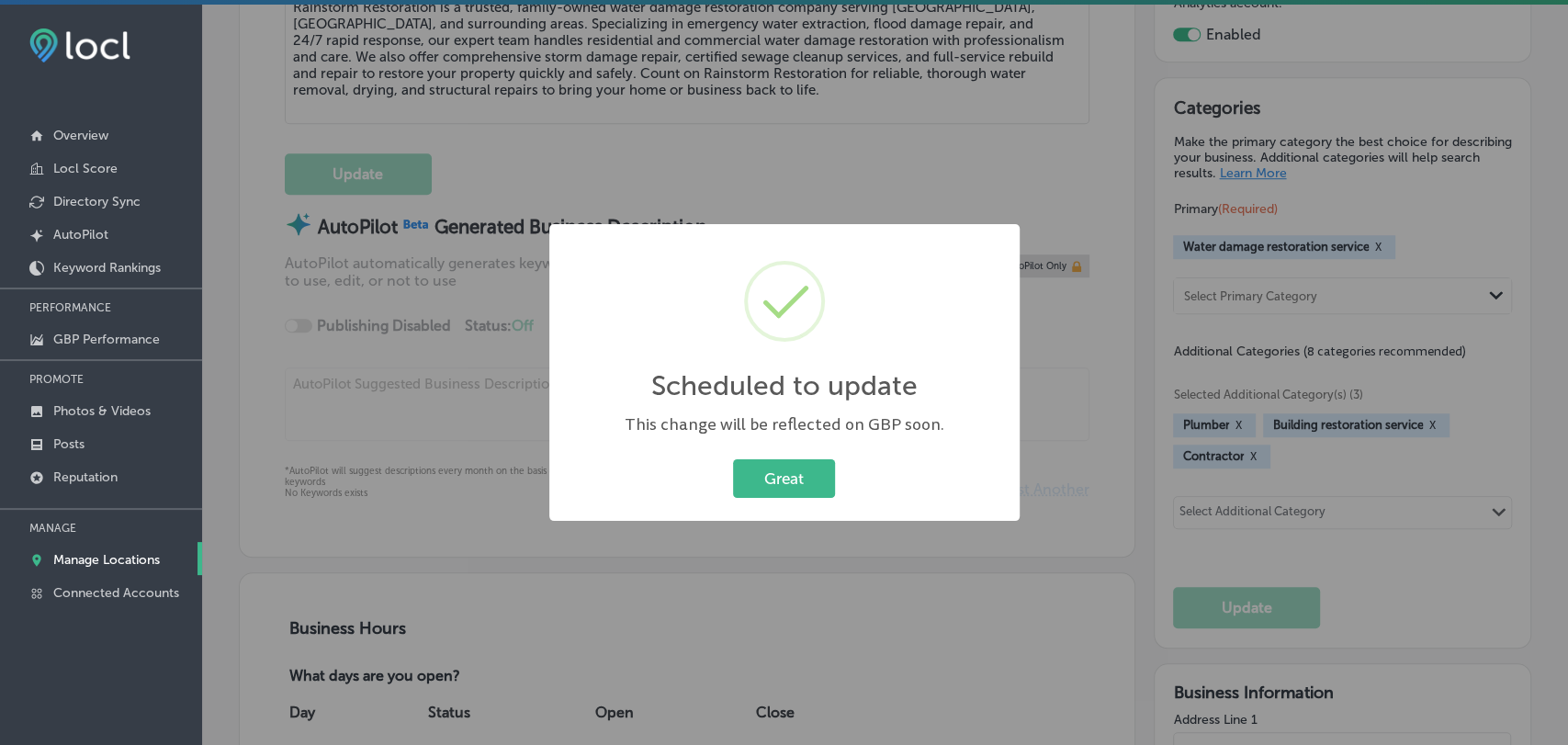 click on "Great Cancel" at bounding box center [784, 479] 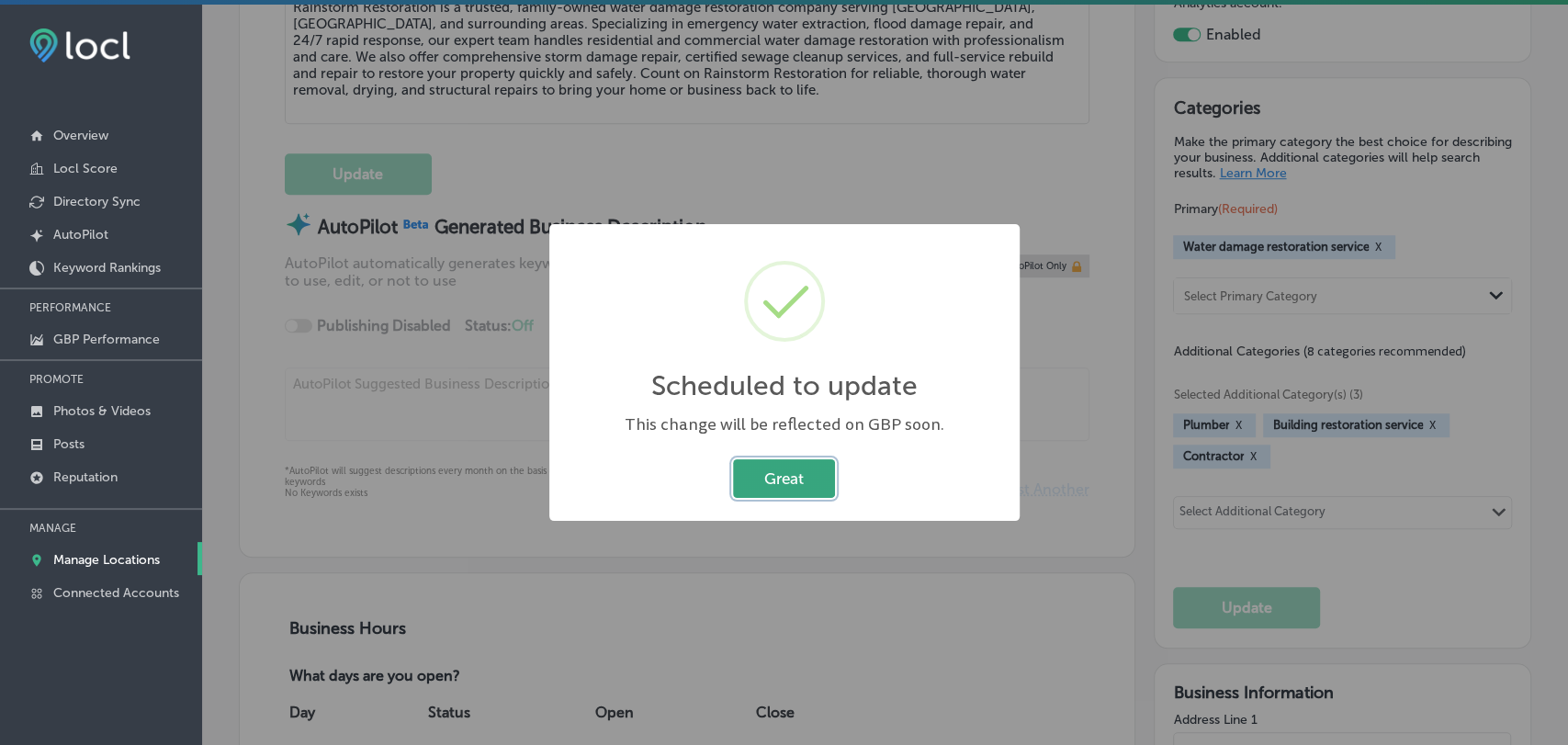 click on "Great" at bounding box center (784, 478) 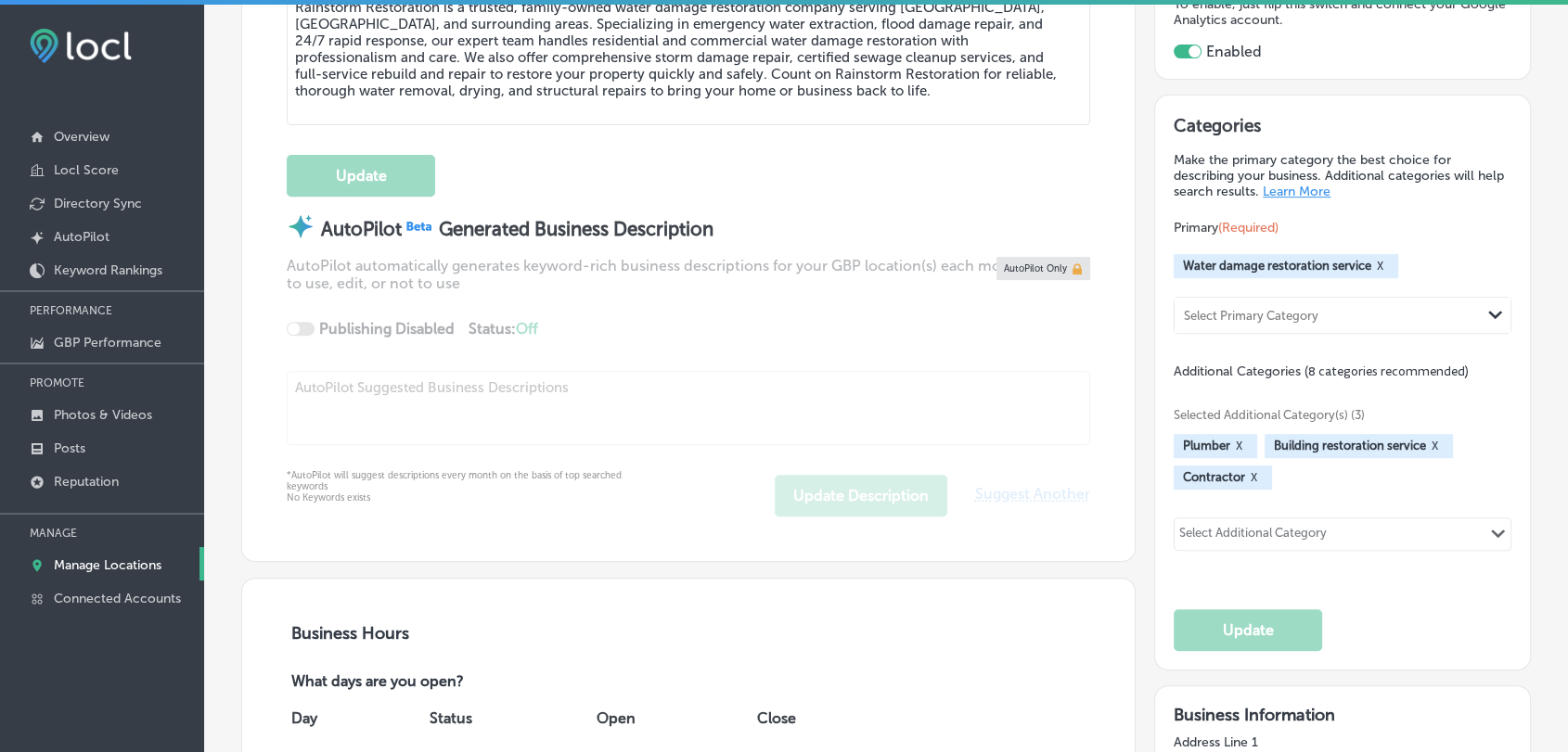 select on "US" 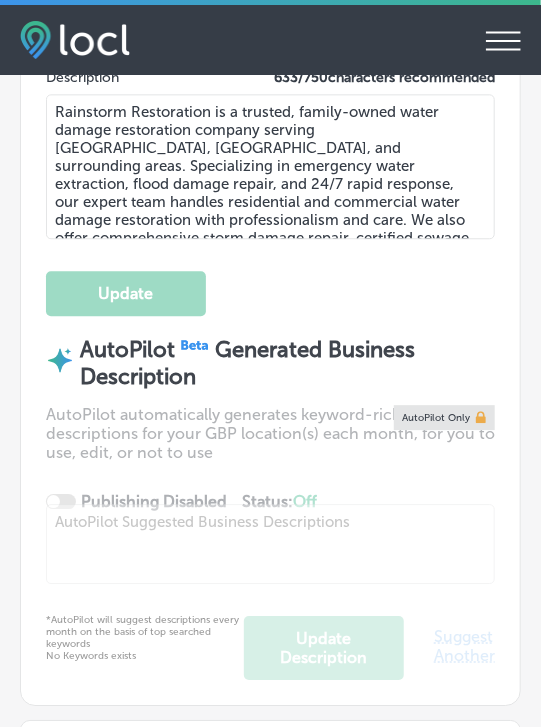 type on "[STREET_ADDRESS]" 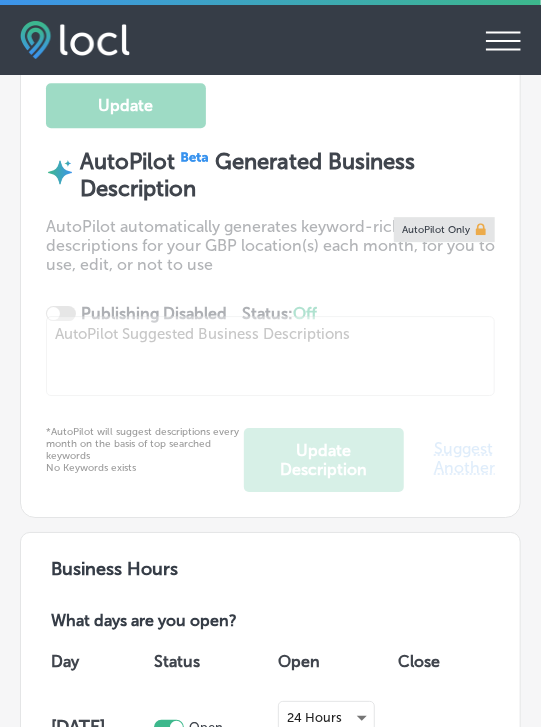 type on "[URL][DOMAIN_NAME]" 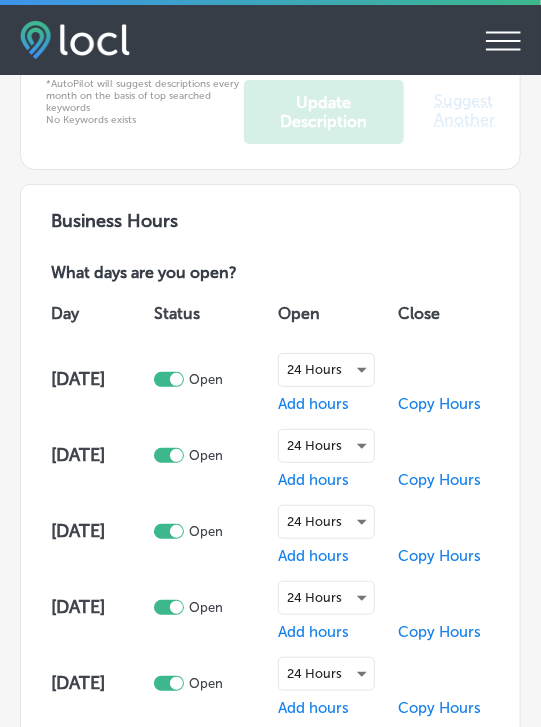 checkbox on "true" 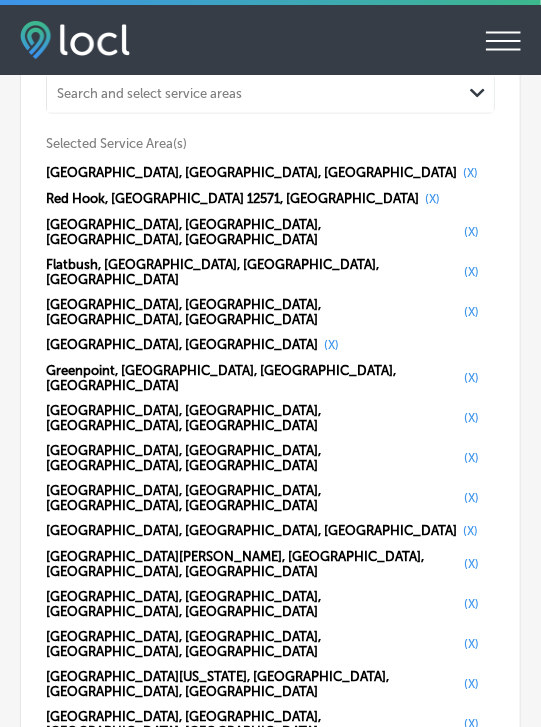 scroll, scrollTop: 3909, scrollLeft: 0, axis: vertical 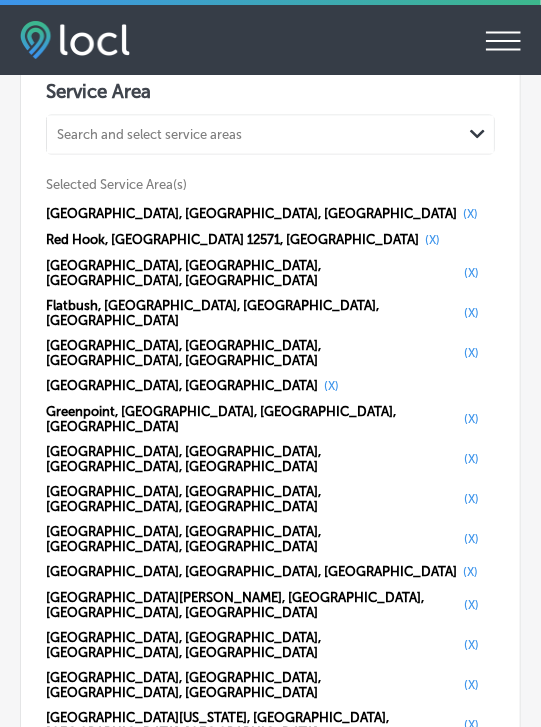 select on "US" 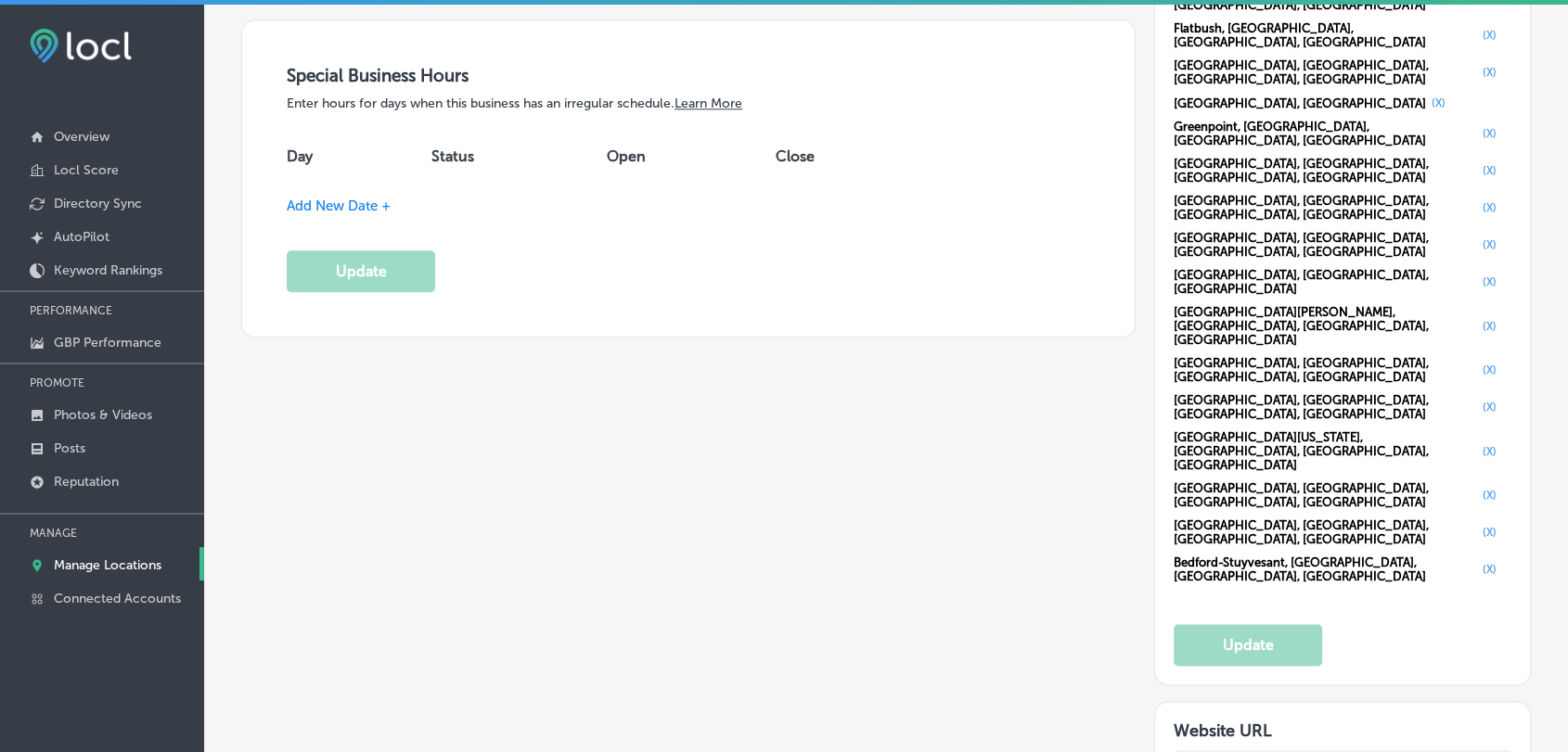 type on "[STREET_ADDRESS]" 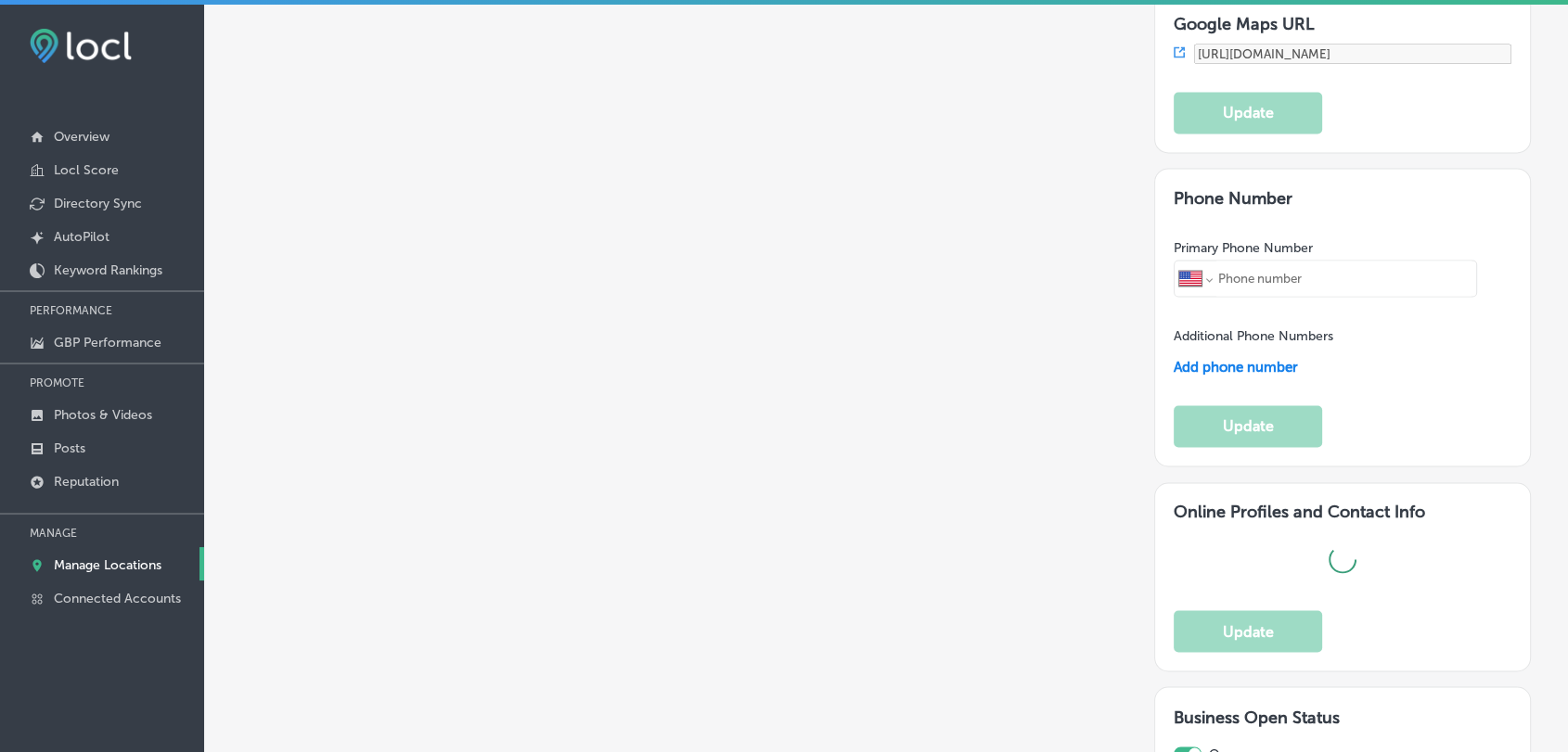 checkbox on "true" 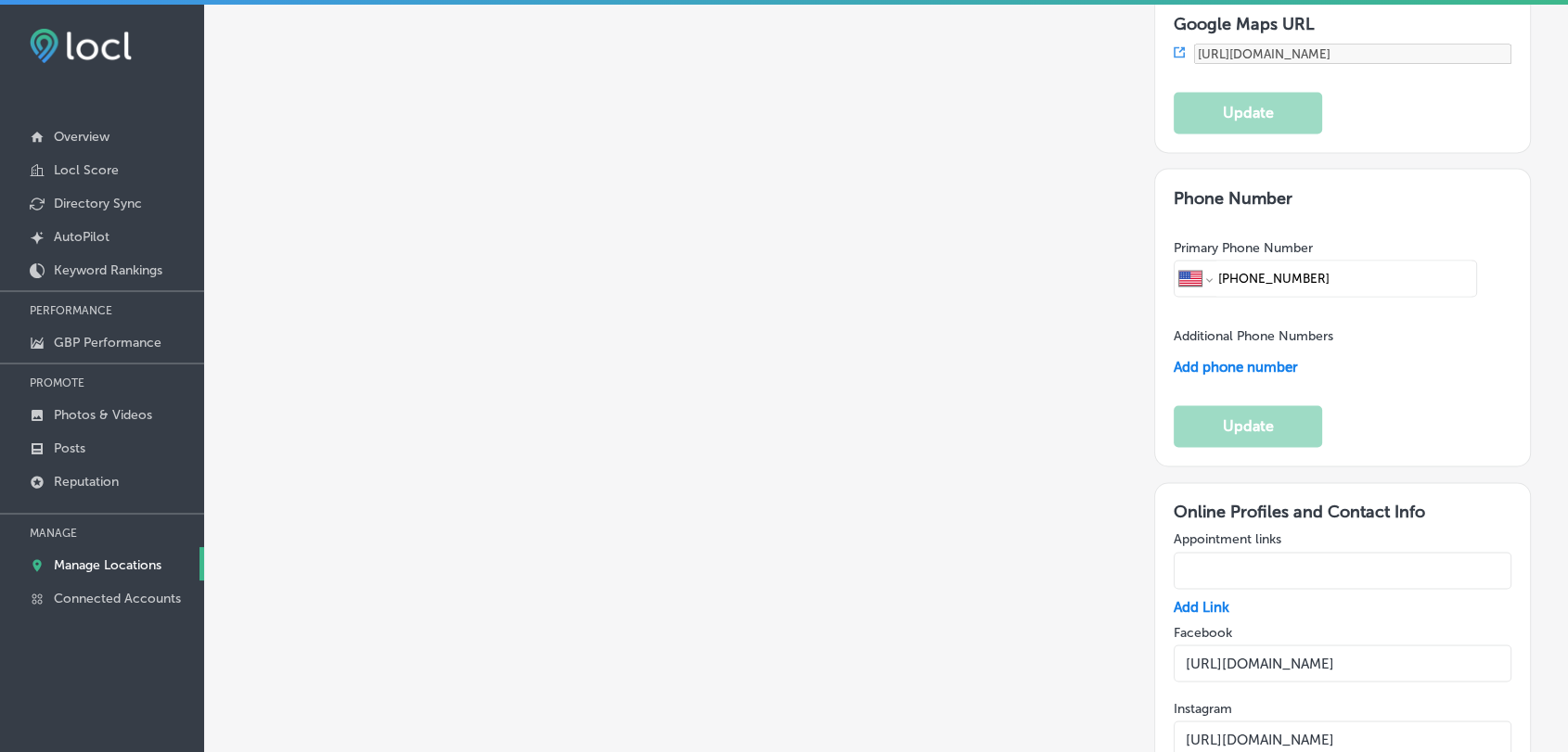 scroll, scrollTop: 3628, scrollLeft: 0, axis: vertical 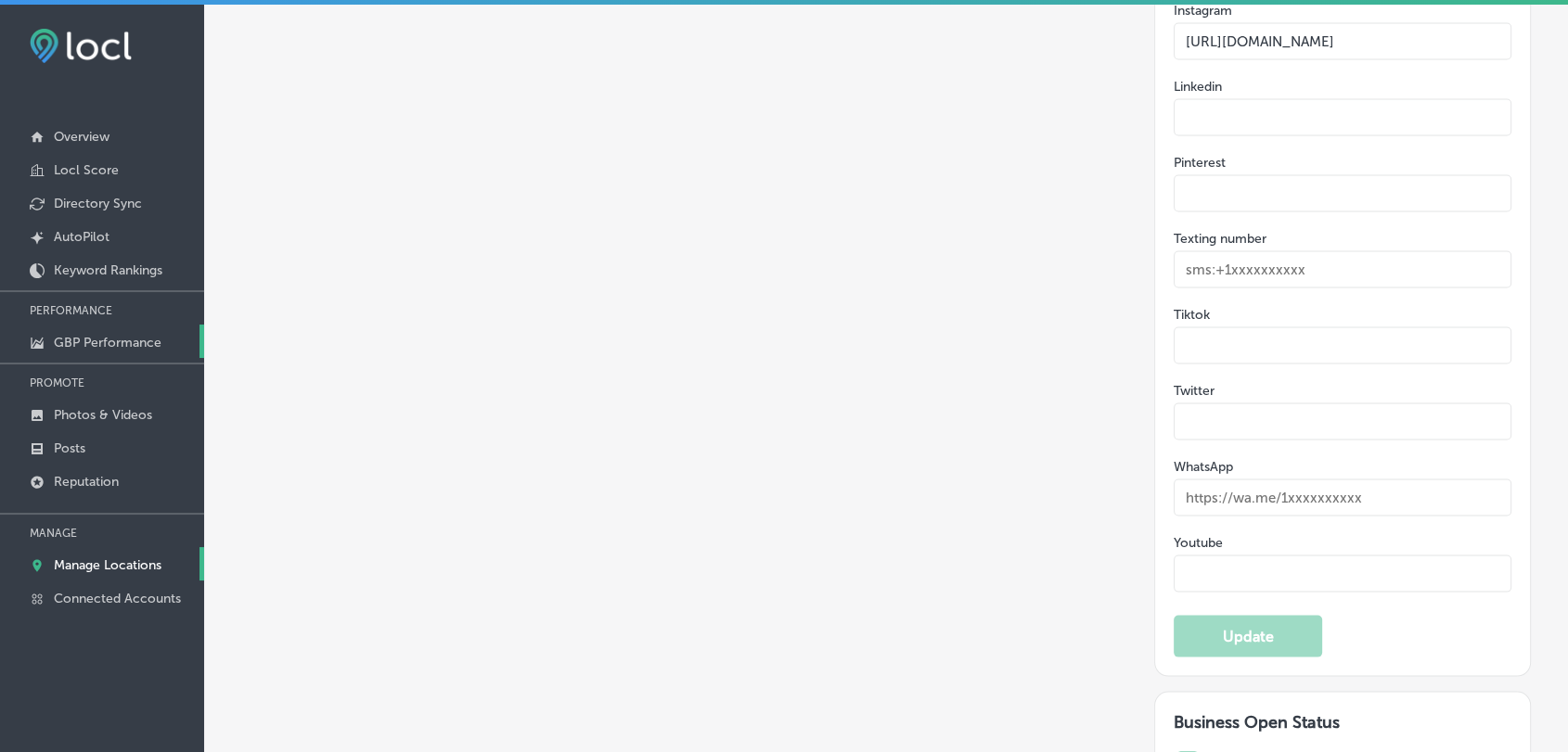 click on "GBP Performance" at bounding box center [108, 342] 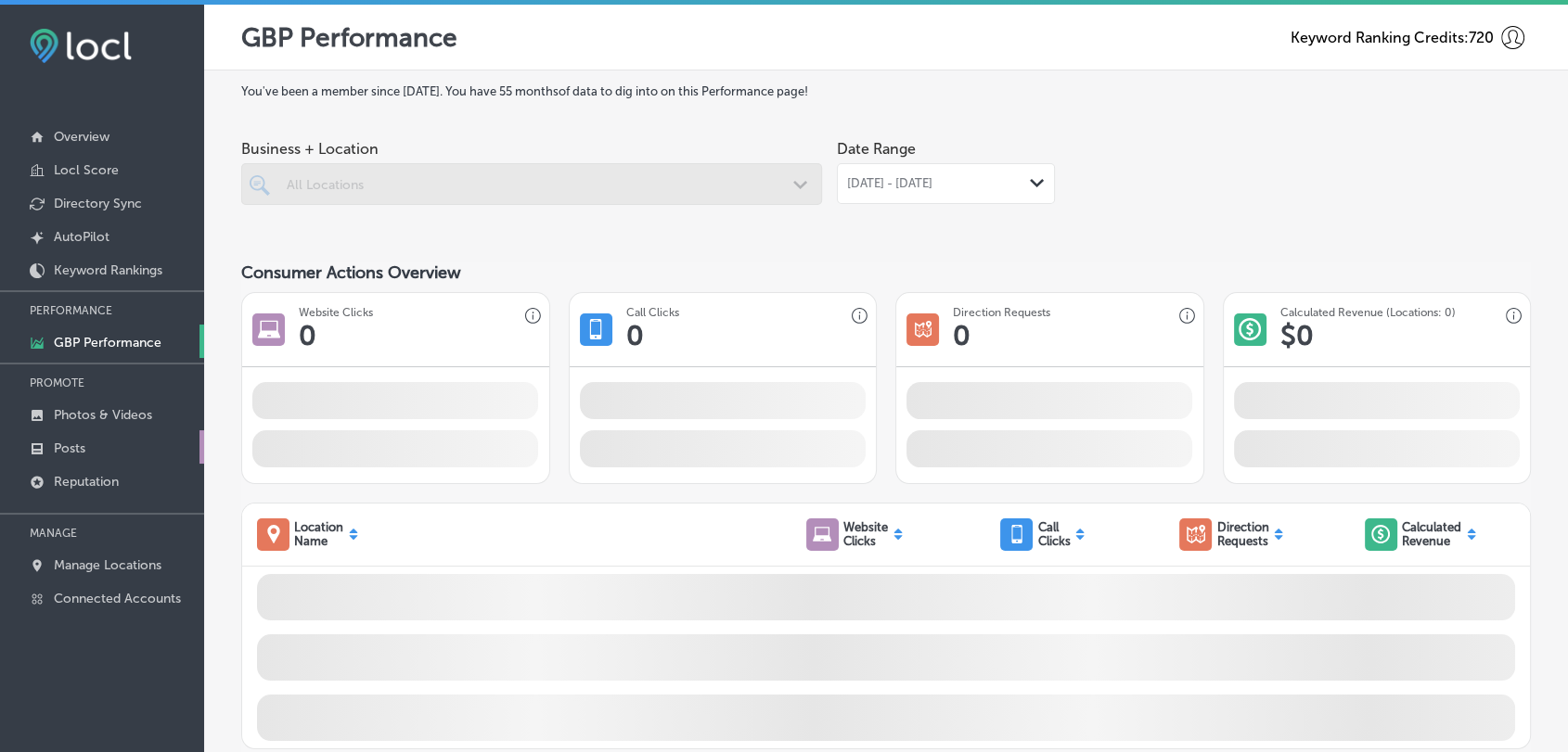 click on "Posts" at bounding box center (102, 447) 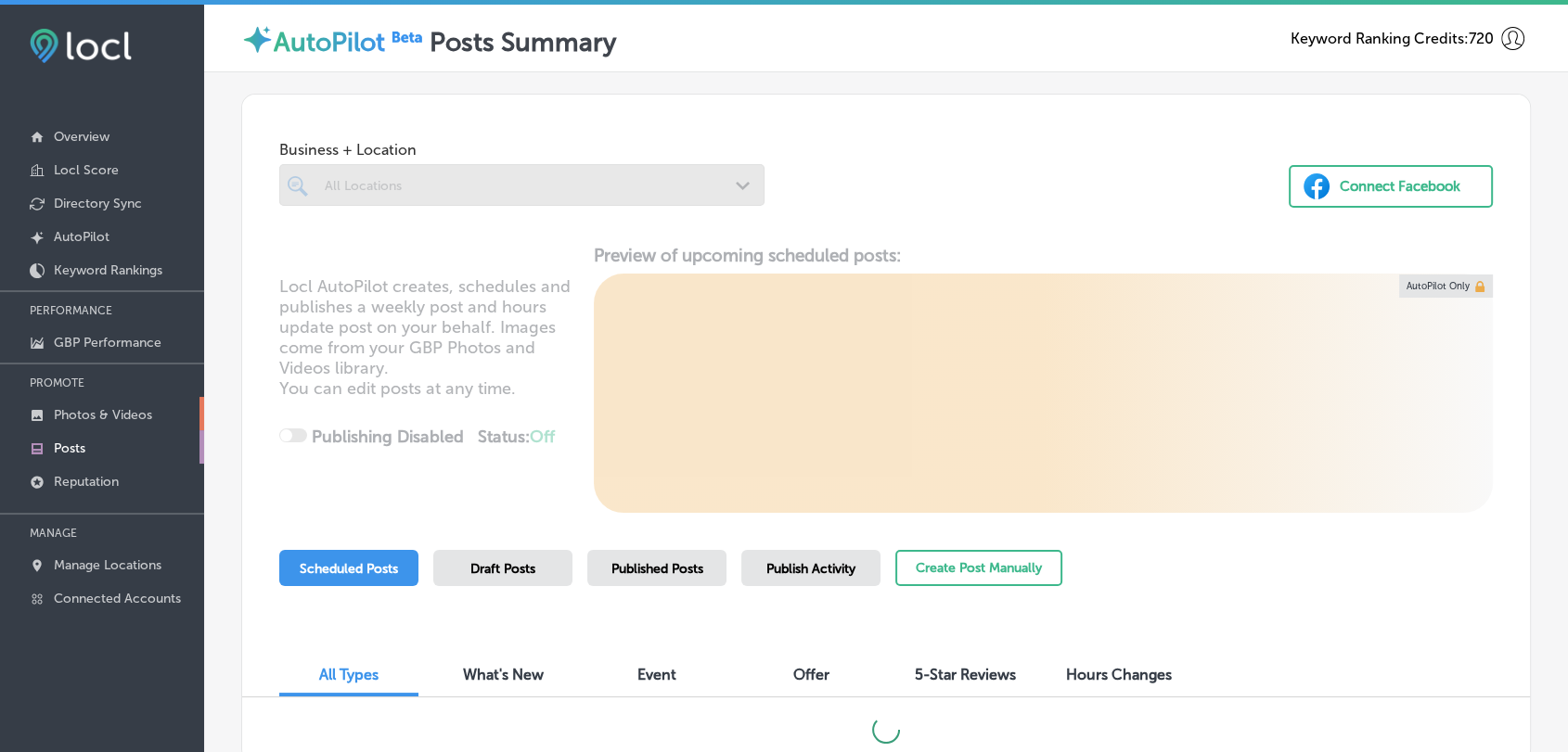 click on "Photos & Videos" at bounding box center [103, 414] 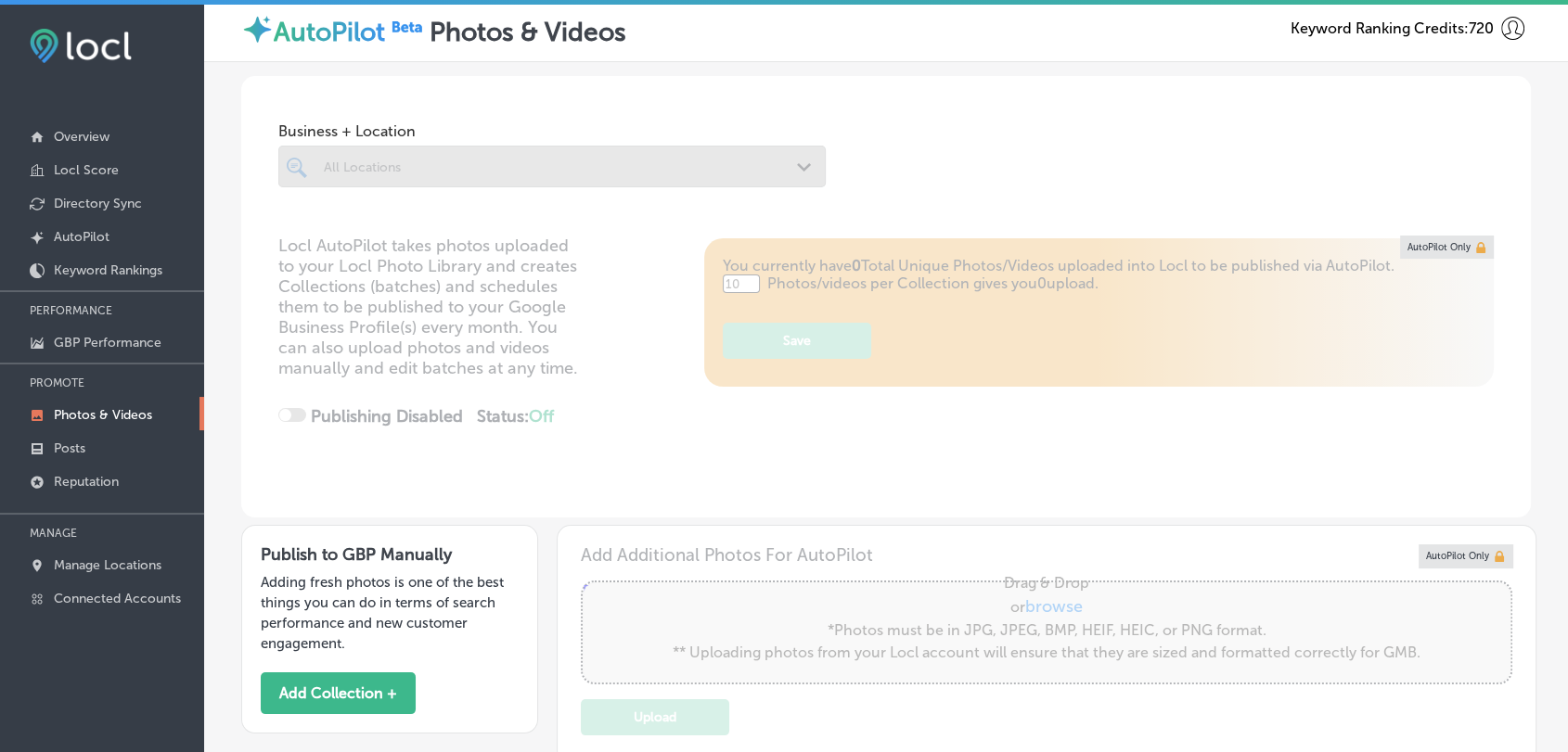scroll, scrollTop: 0, scrollLeft: 0, axis: both 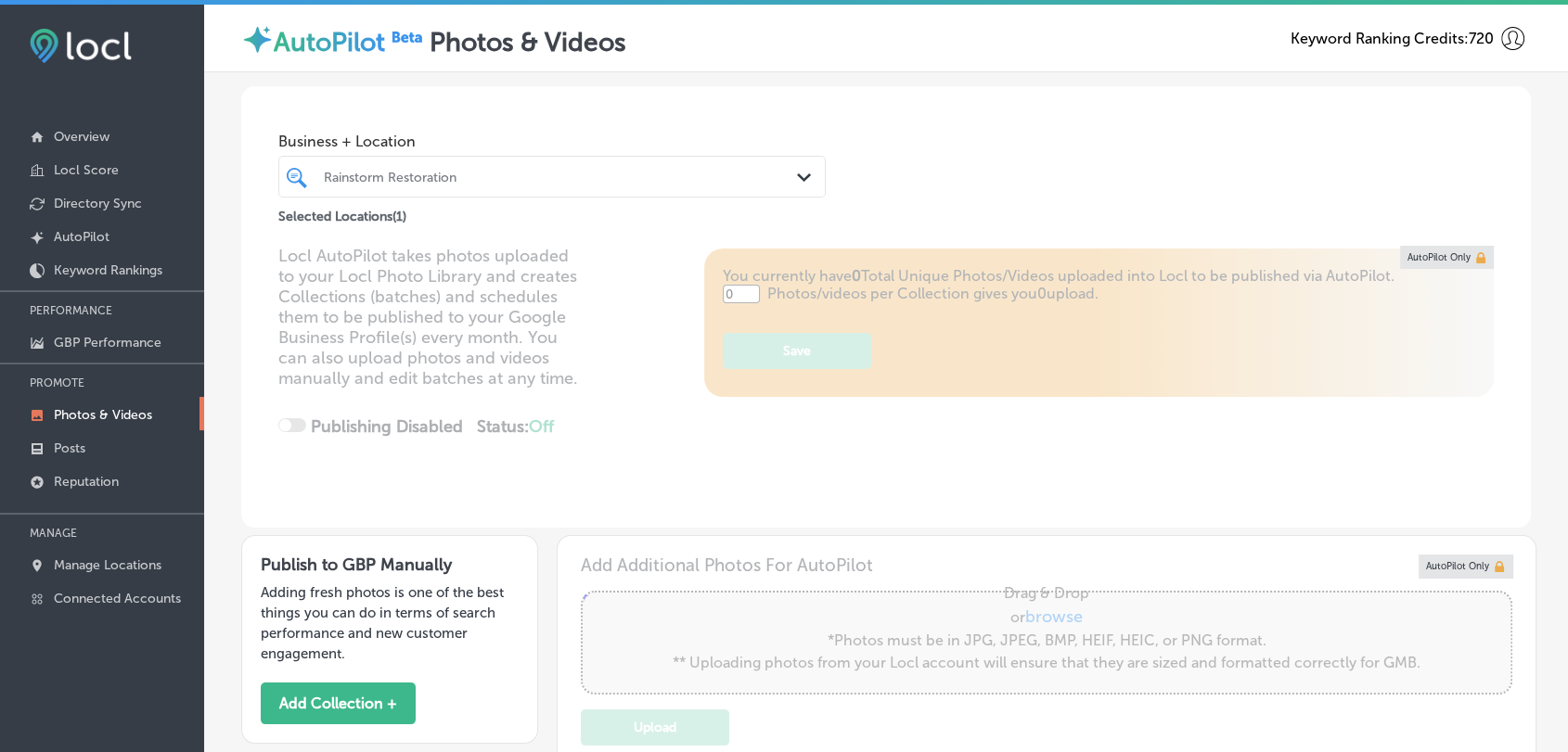 type on "5" 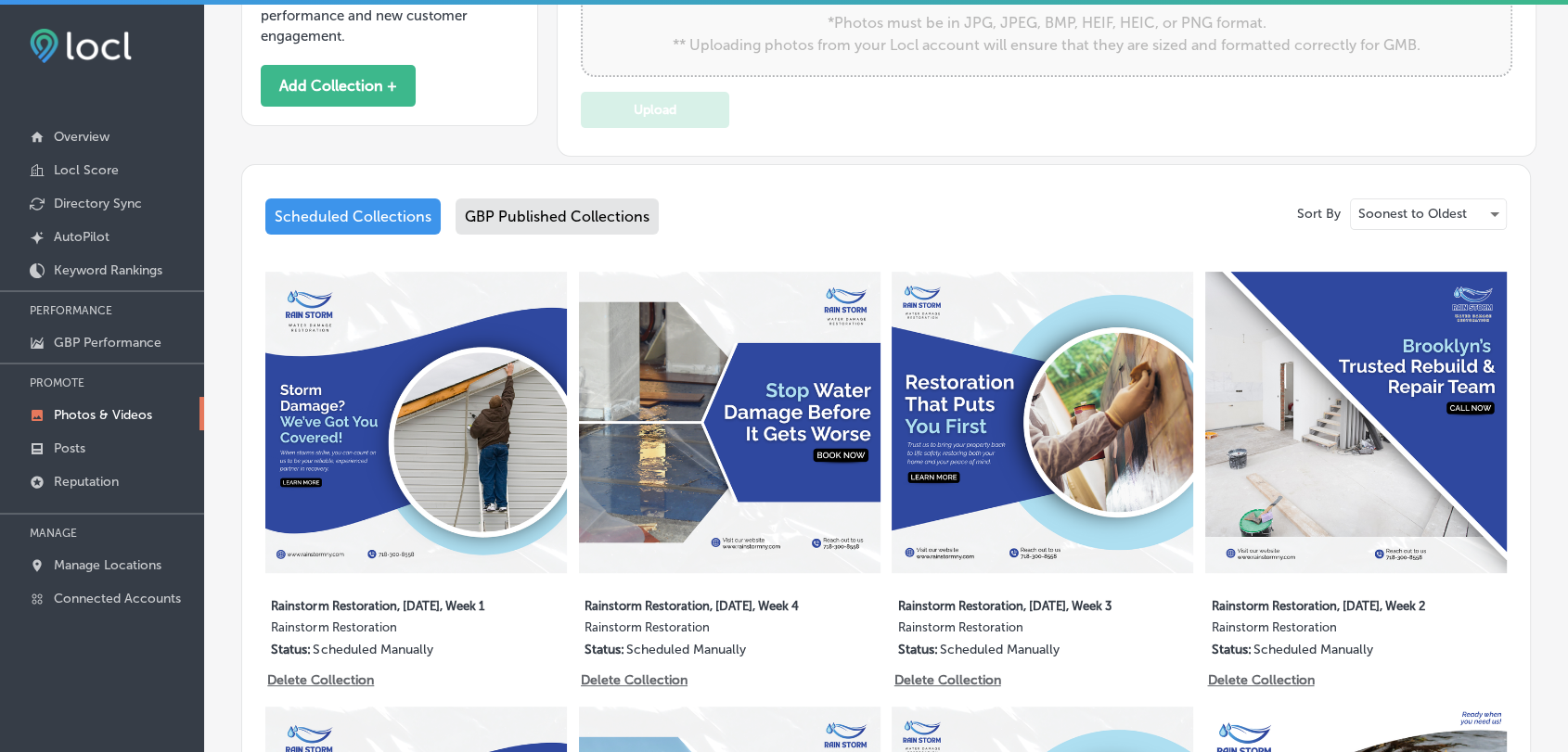 click on "GBP Published Collections" at bounding box center (557, 216) 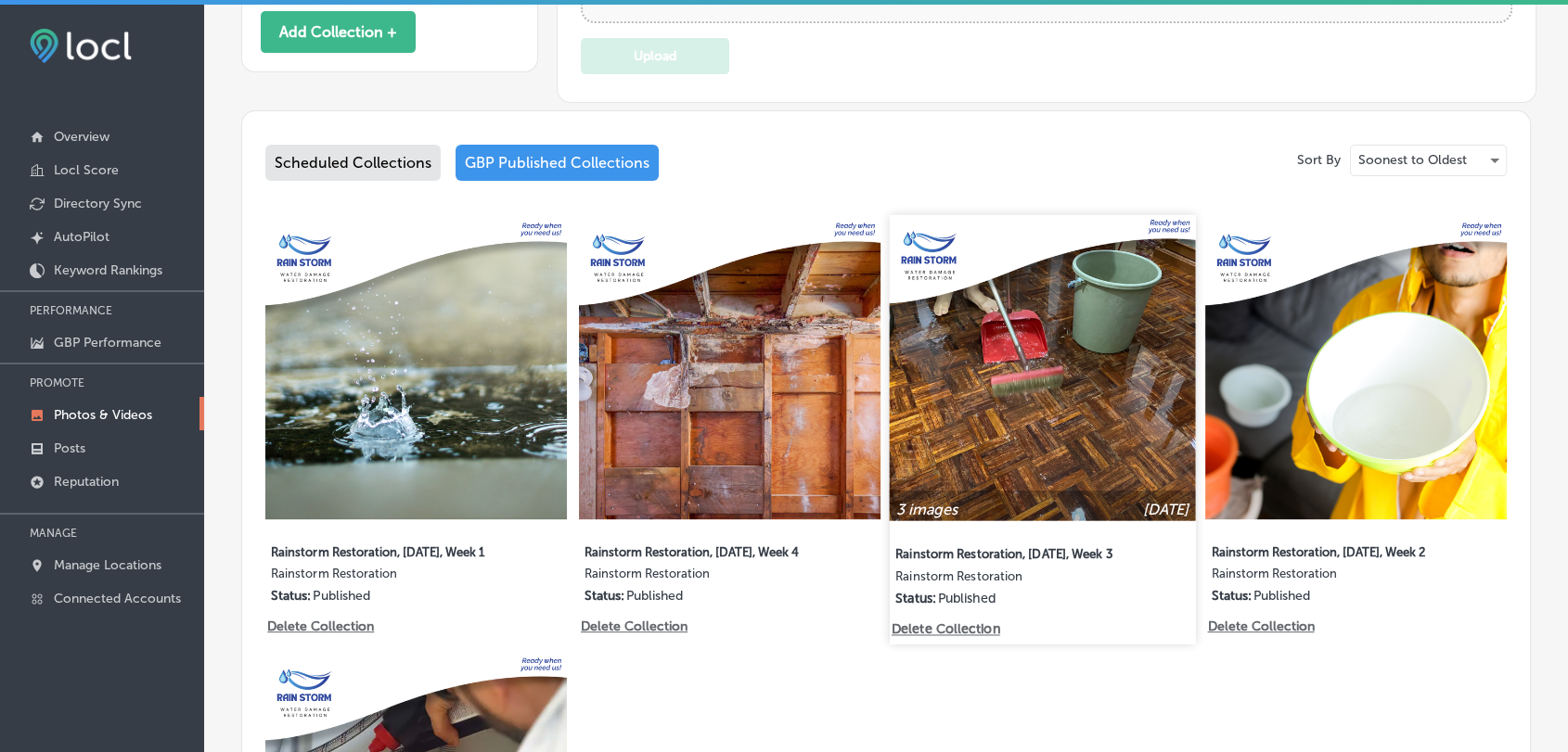 scroll, scrollTop: 823, scrollLeft: 0, axis: vertical 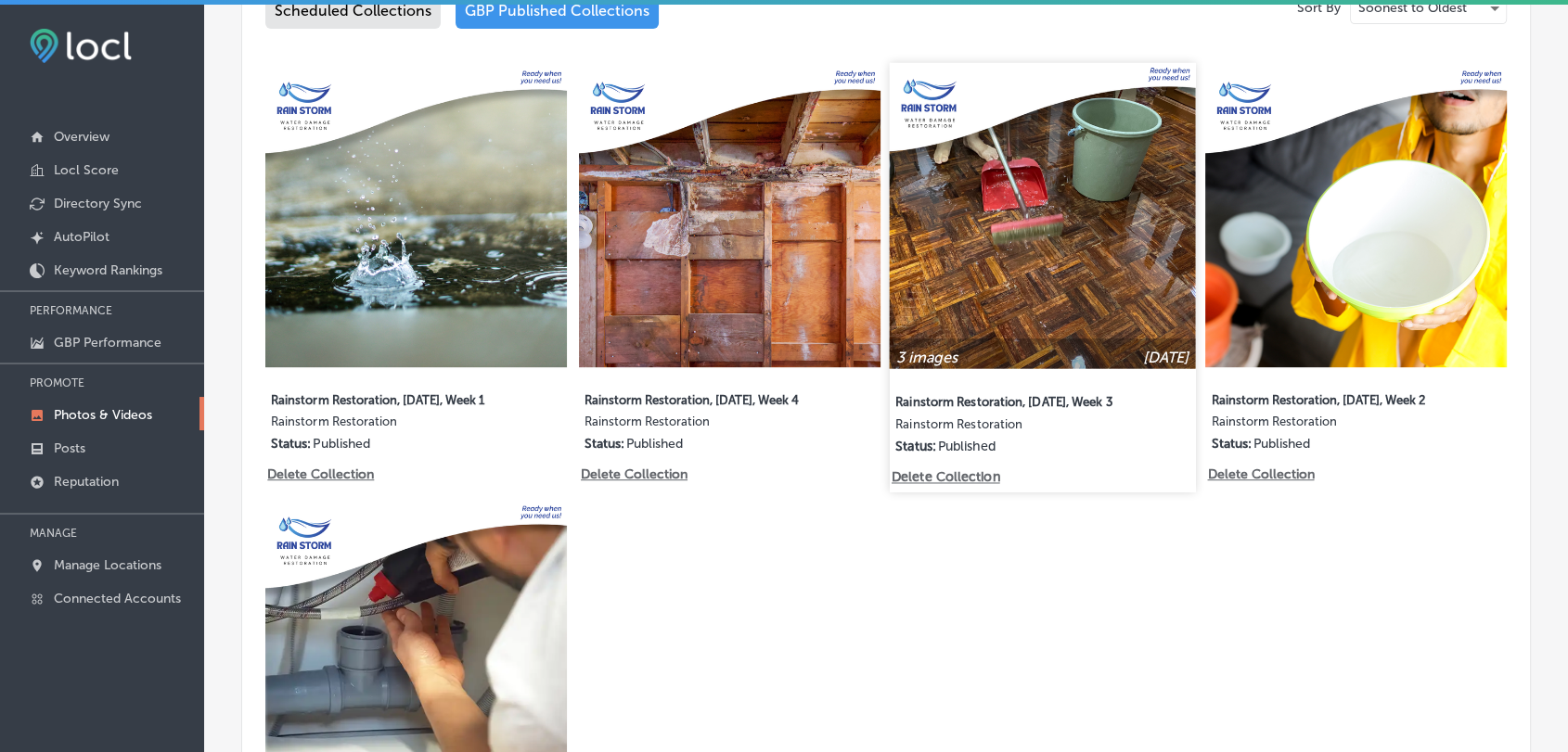 click at bounding box center (1043, 215) 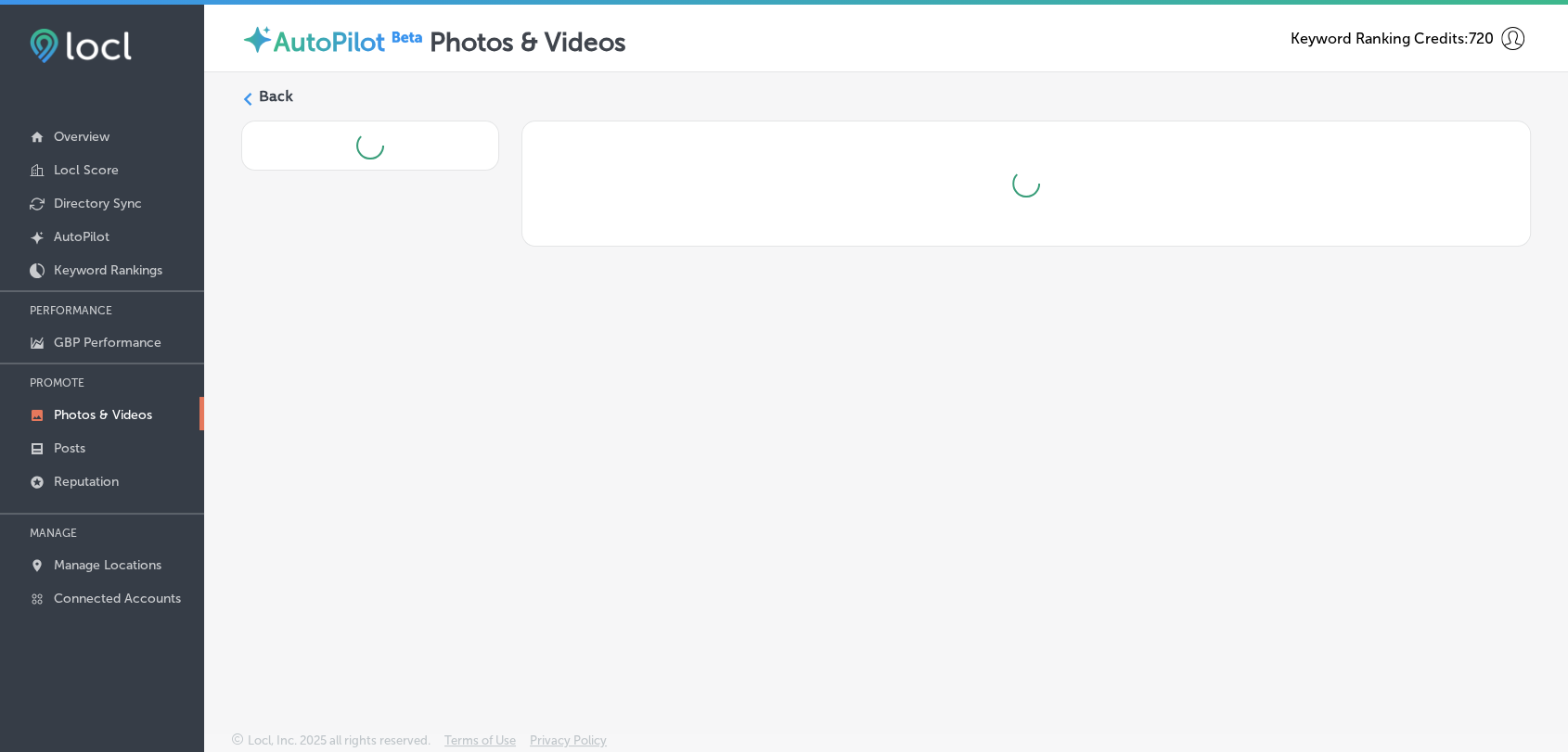 scroll, scrollTop: 0, scrollLeft: 0, axis: both 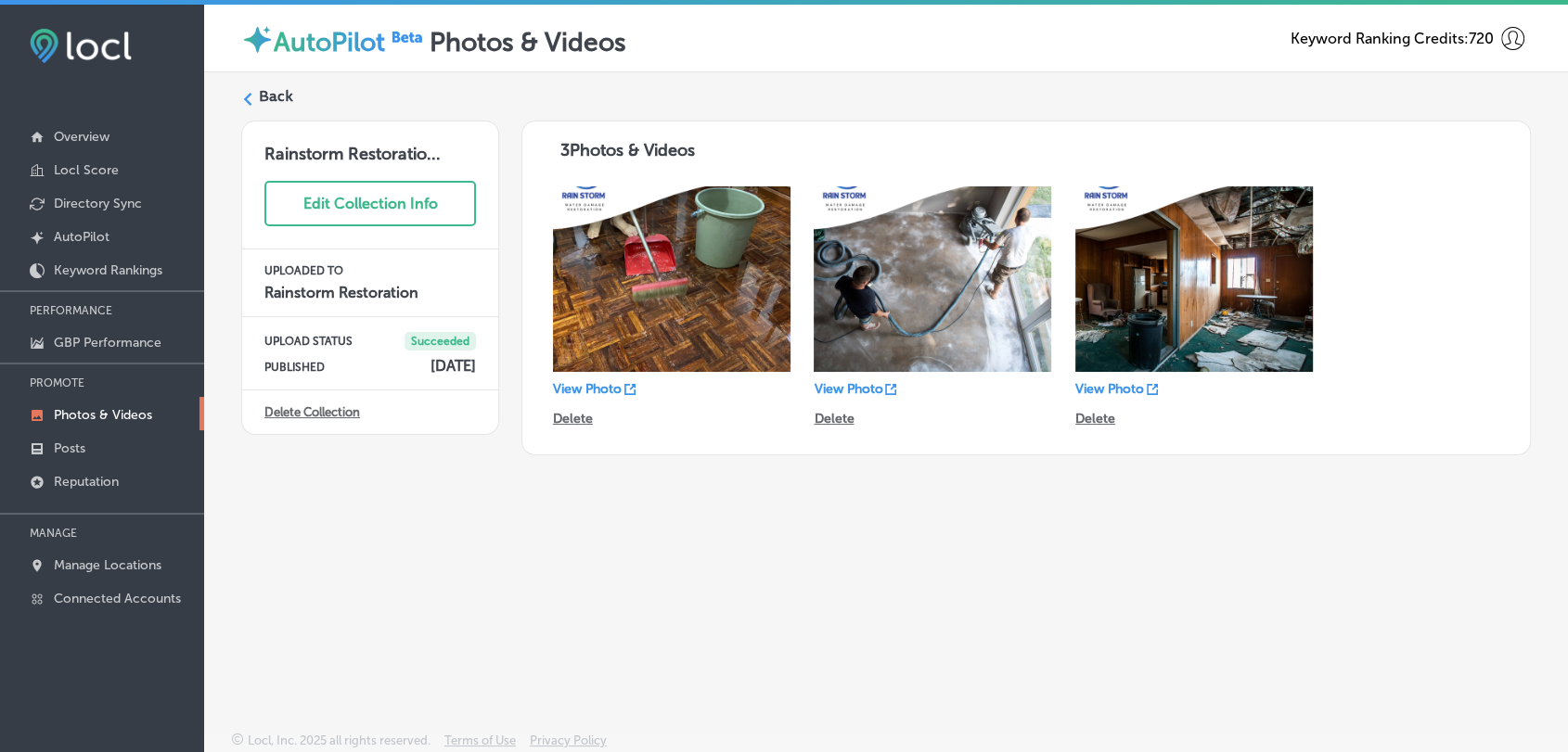 click on "Back" at bounding box center [276, 96] 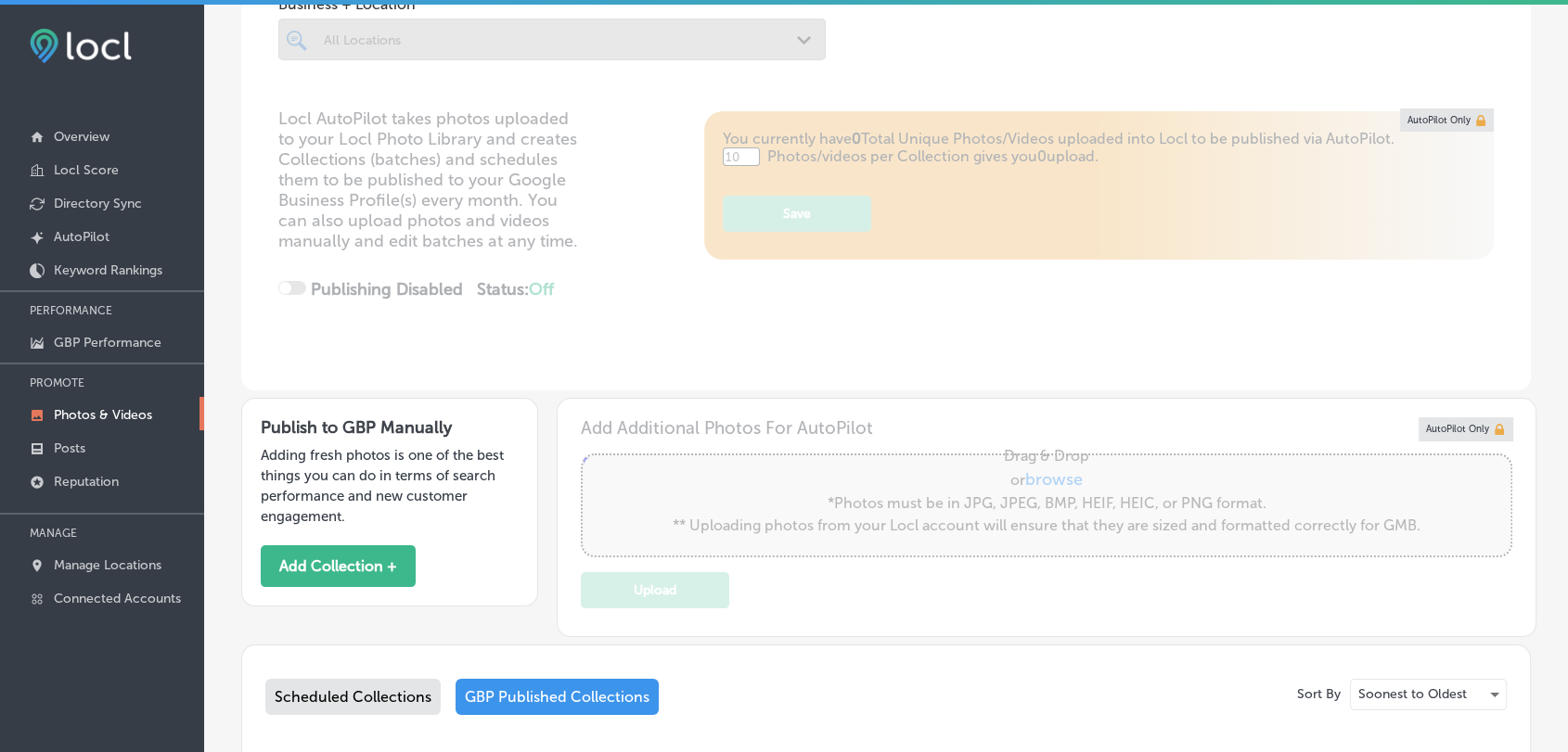 type on "5" 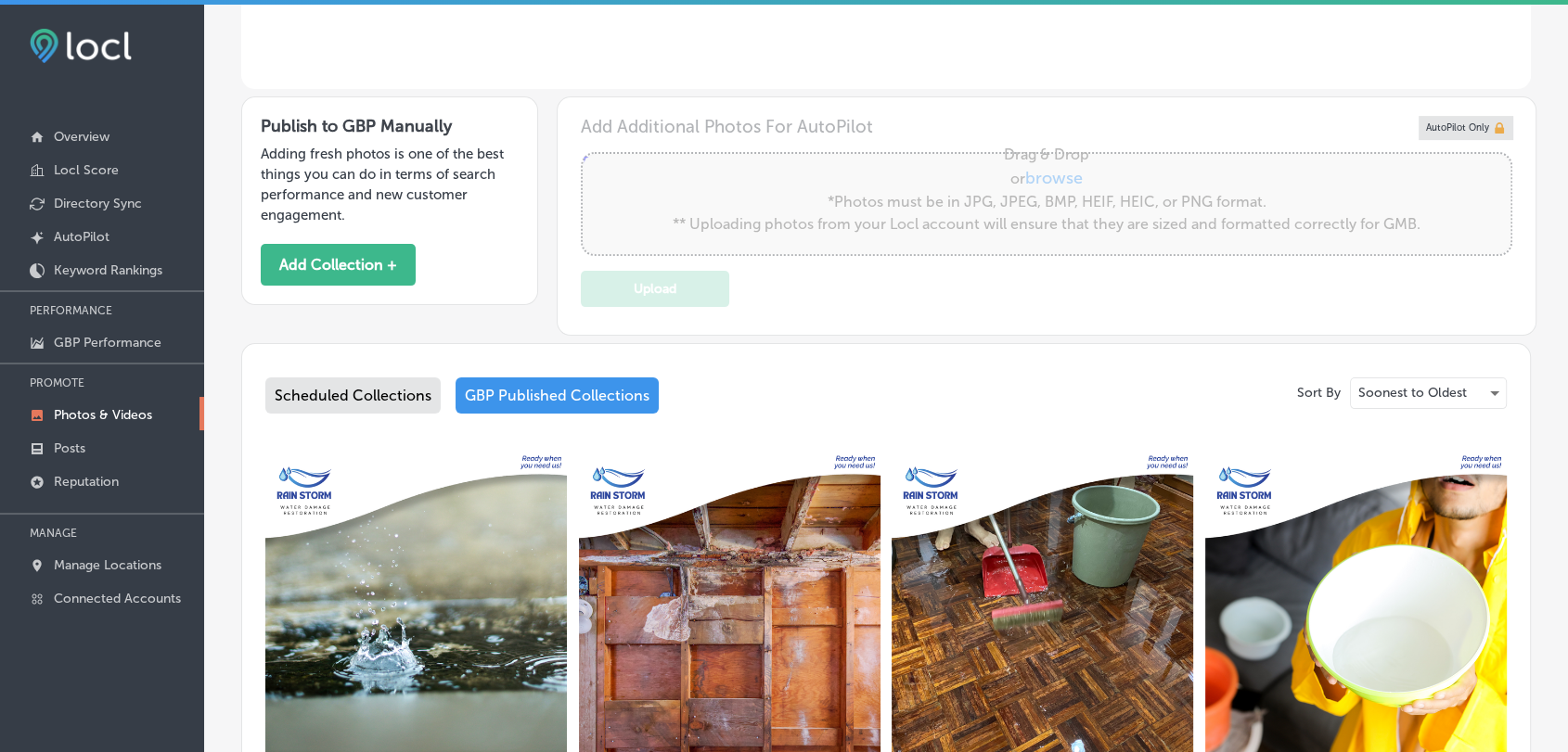 scroll, scrollTop: 618, scrollLeft: 0, axis: vertical 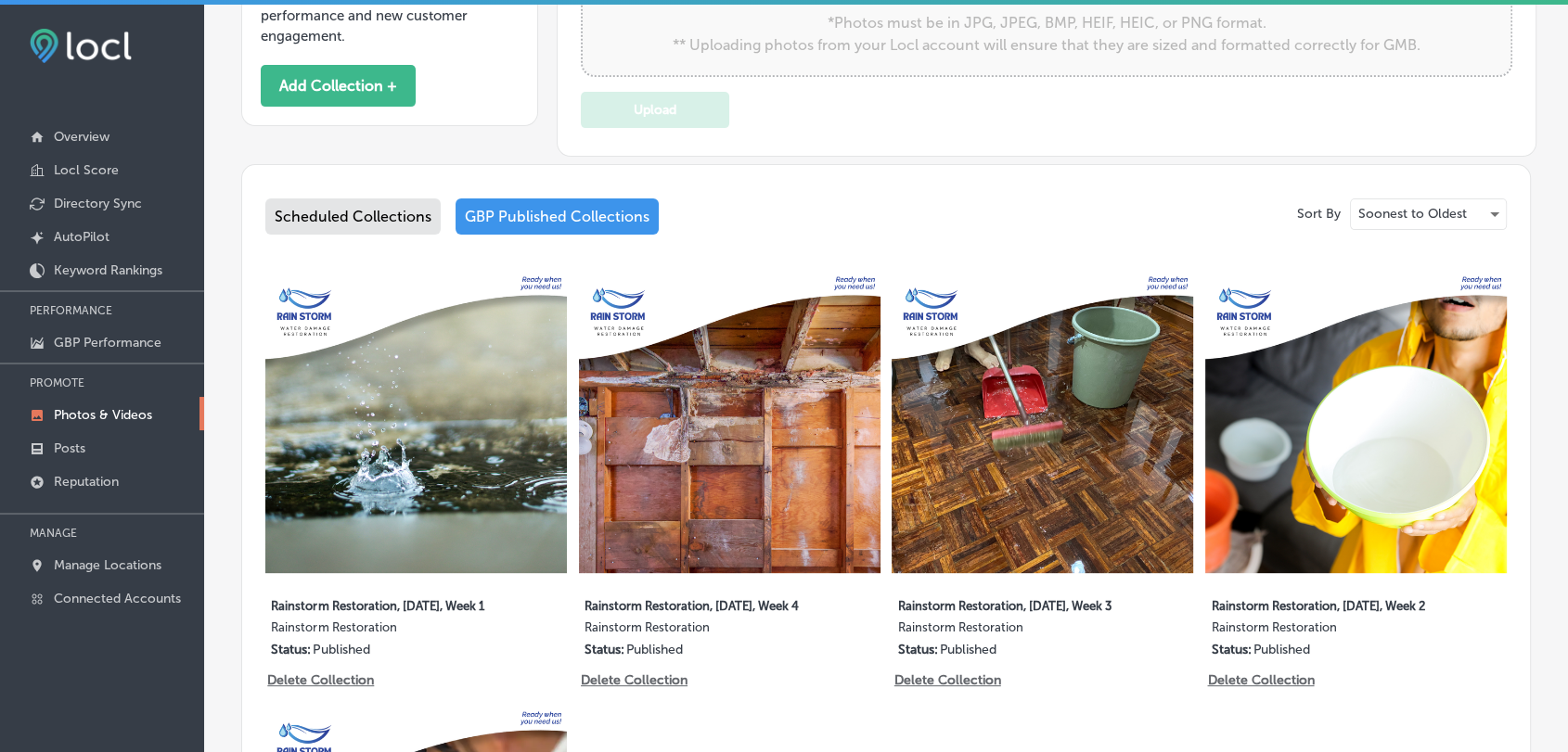 click at bounding box center [729, 422] 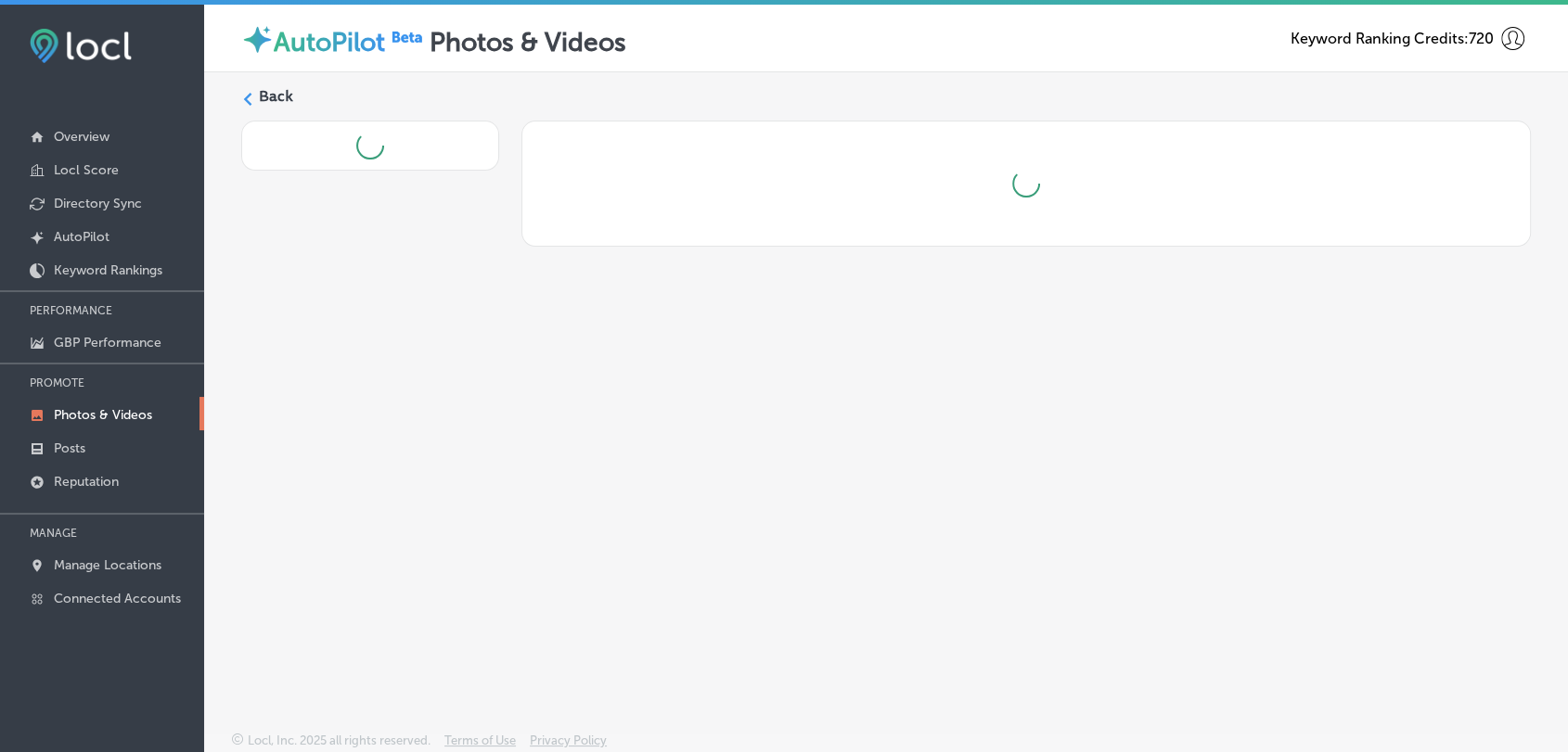 scroll, scrollTop: 0, scrollLeft: 0, axis: both 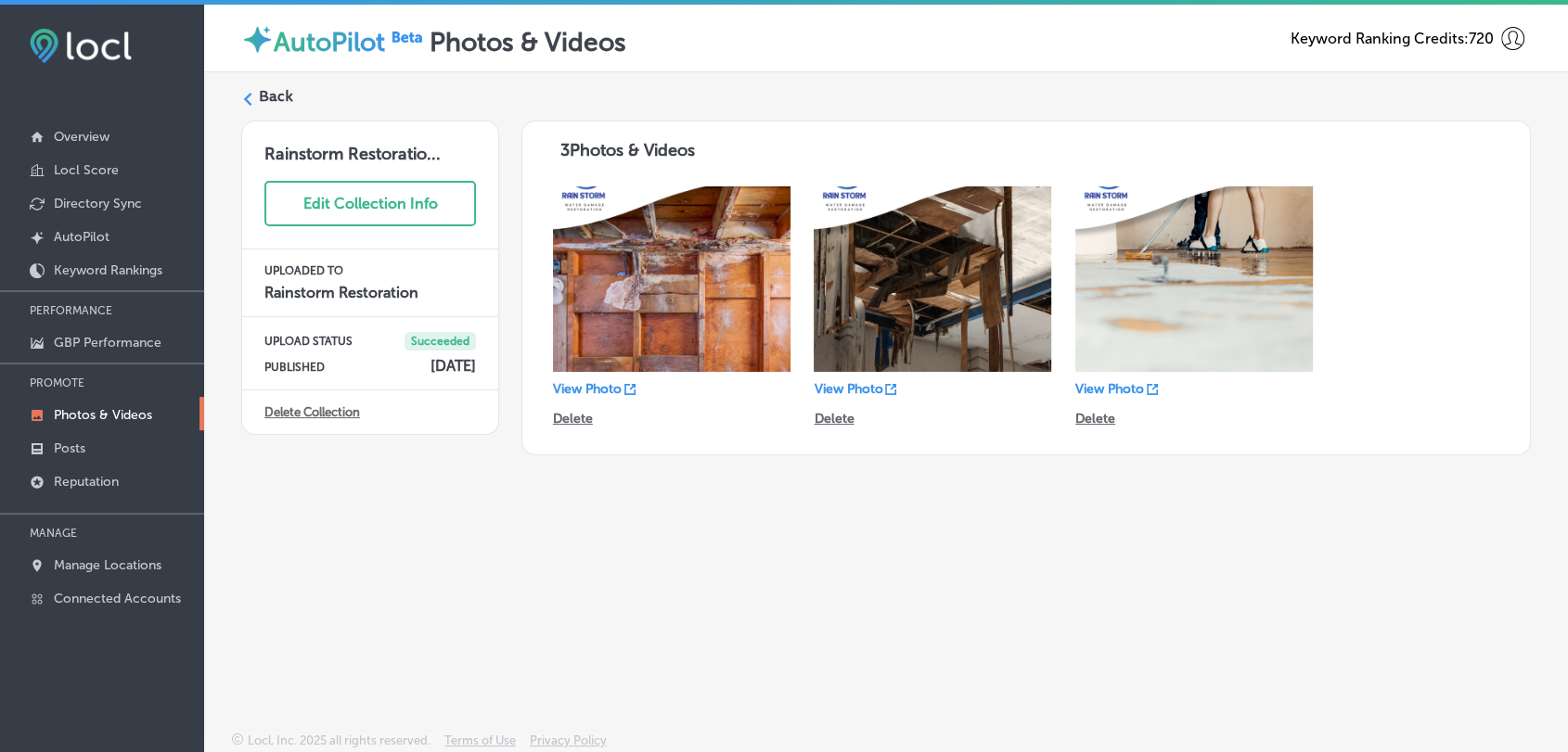 click on "Back" at bounding box center [276, 96] 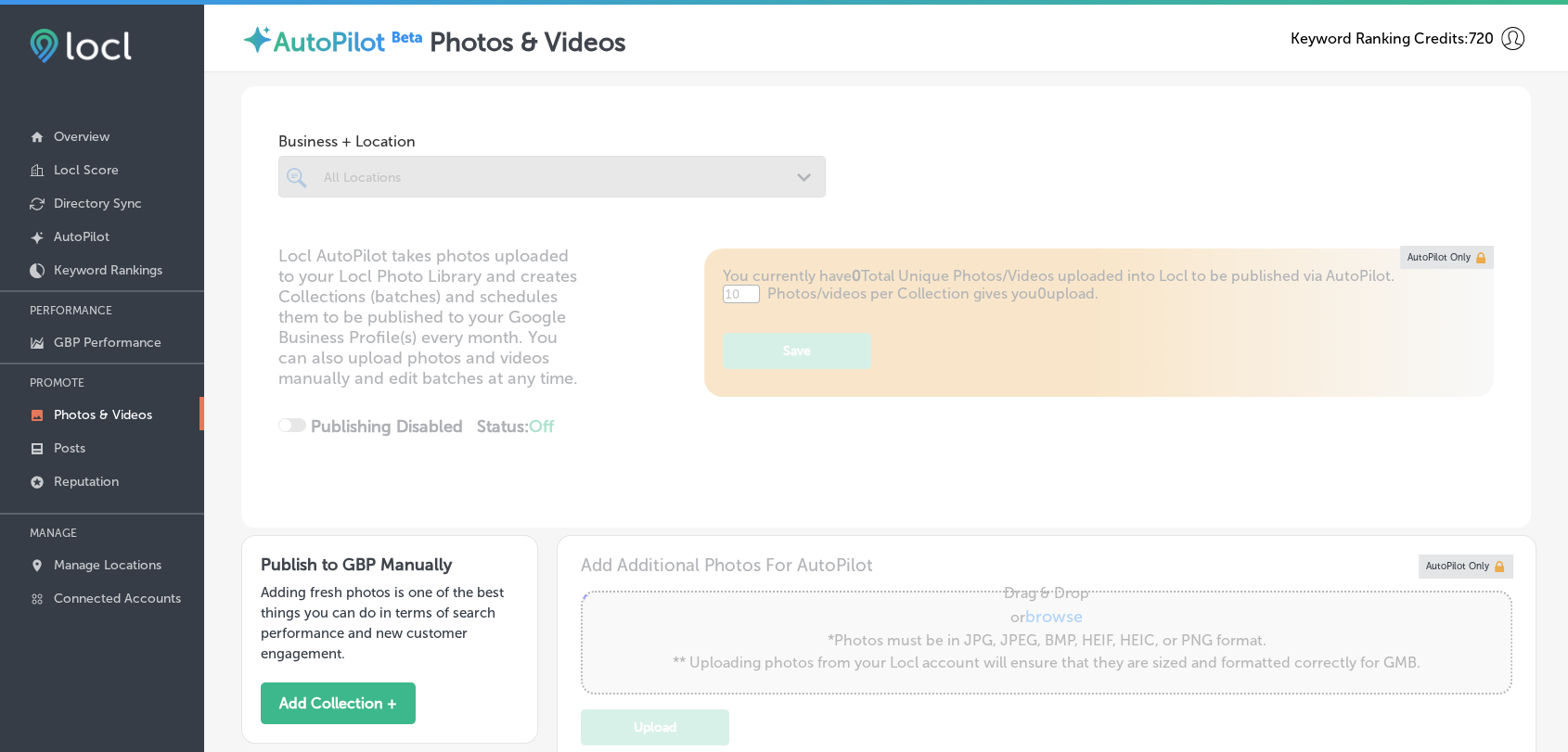 type on "5" 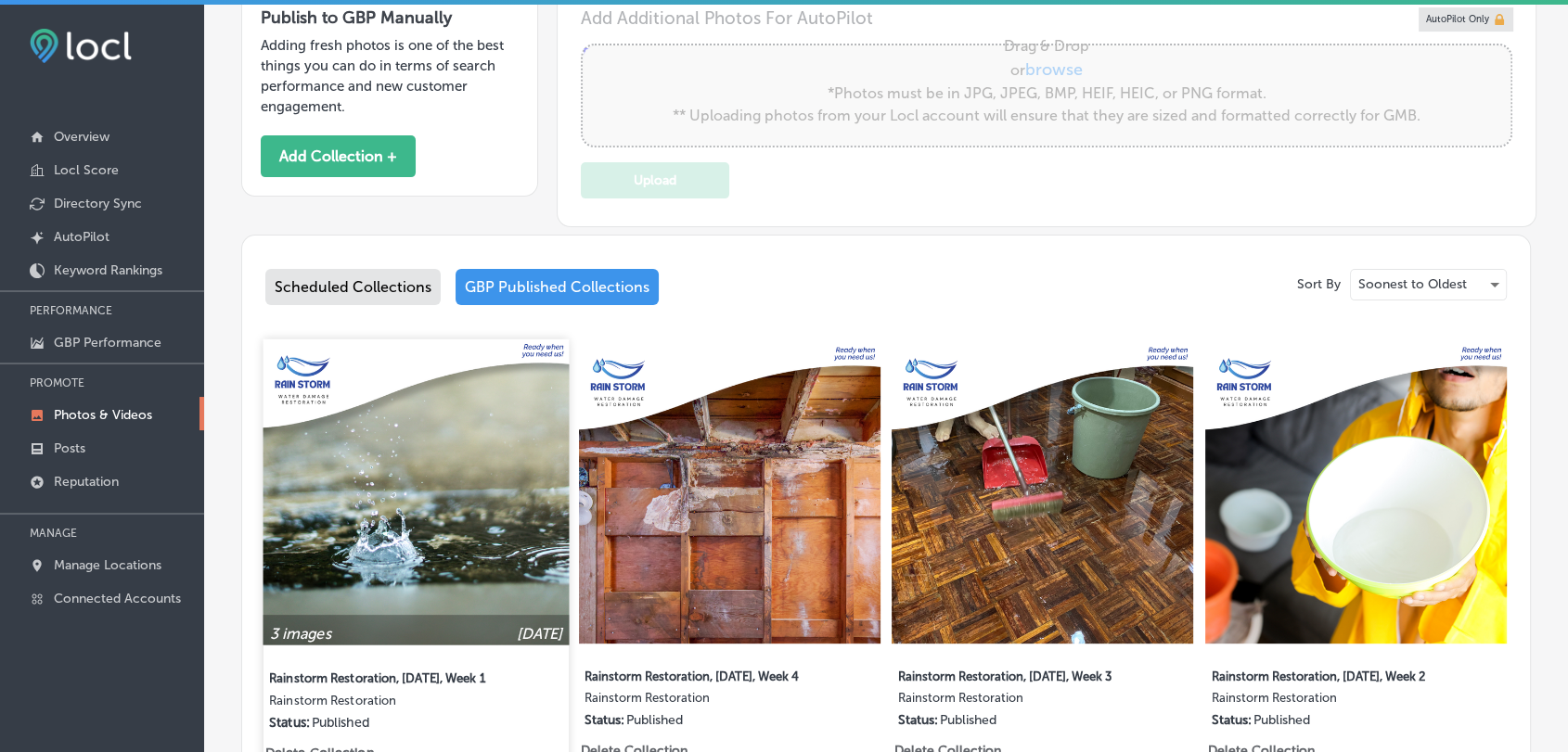 scroll, scrollTop: 720, scrollLeft: 0, axis: vertical 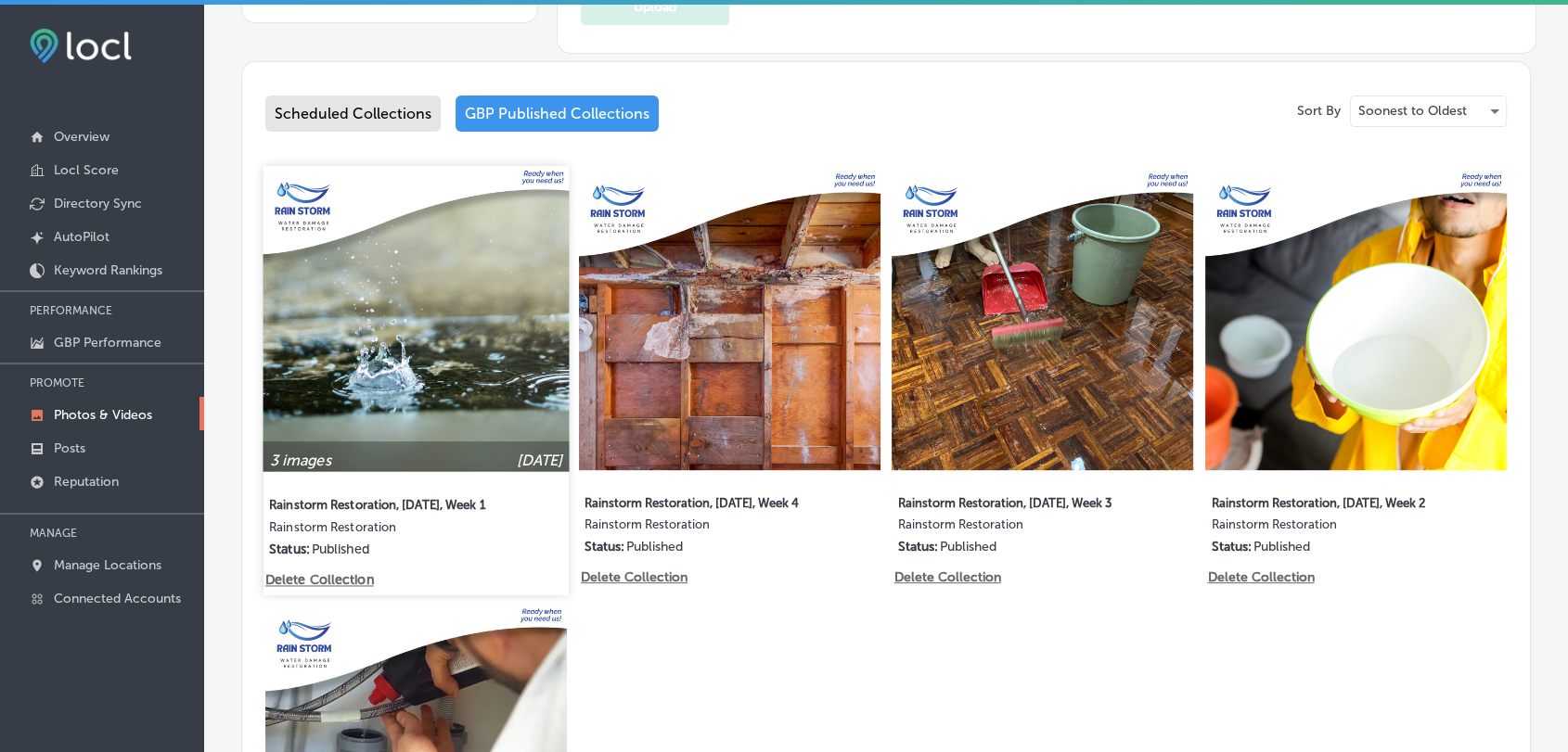 click at bounding box center (417, 318) 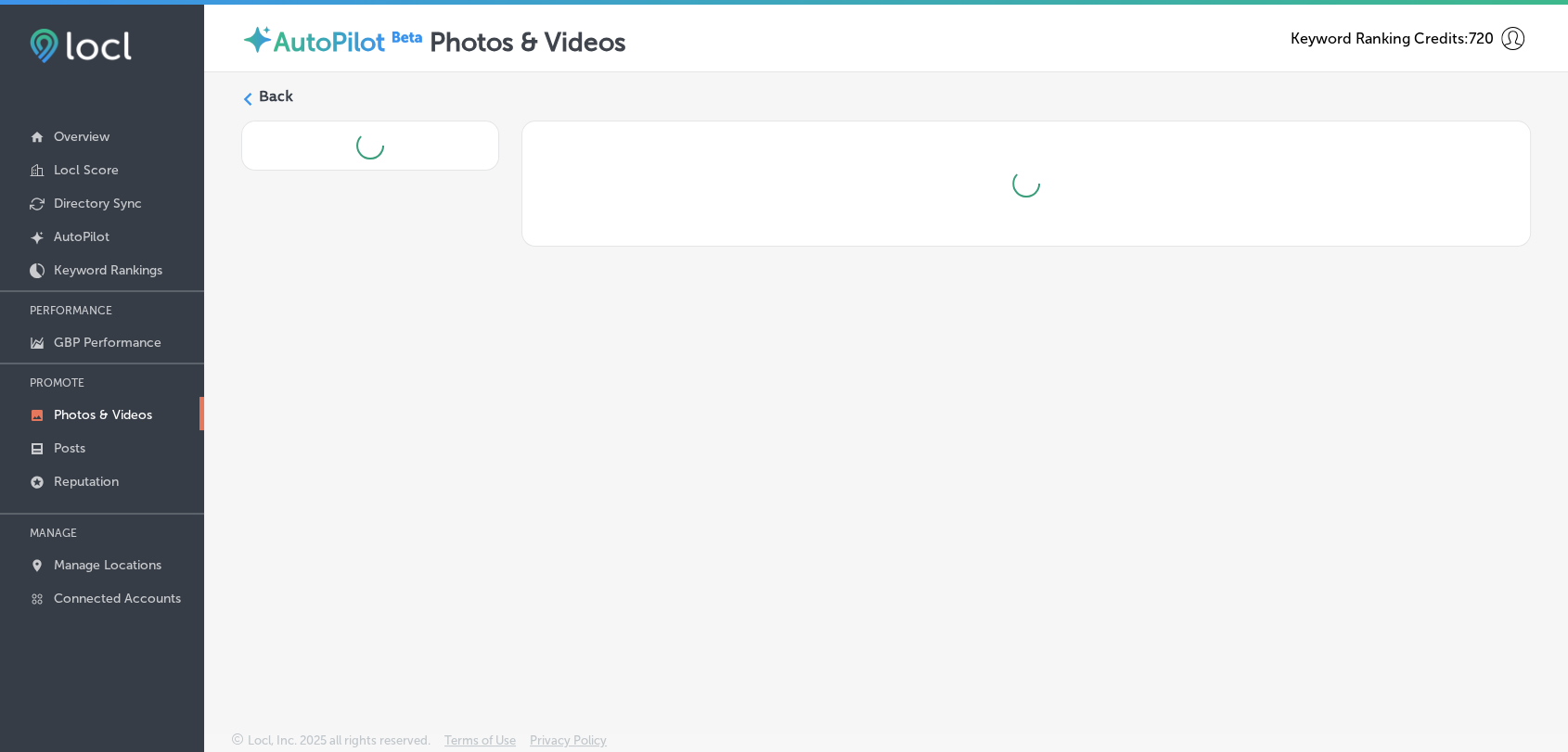 scroll, scrollTop: 0, scrollLeft: 0, axis: both 